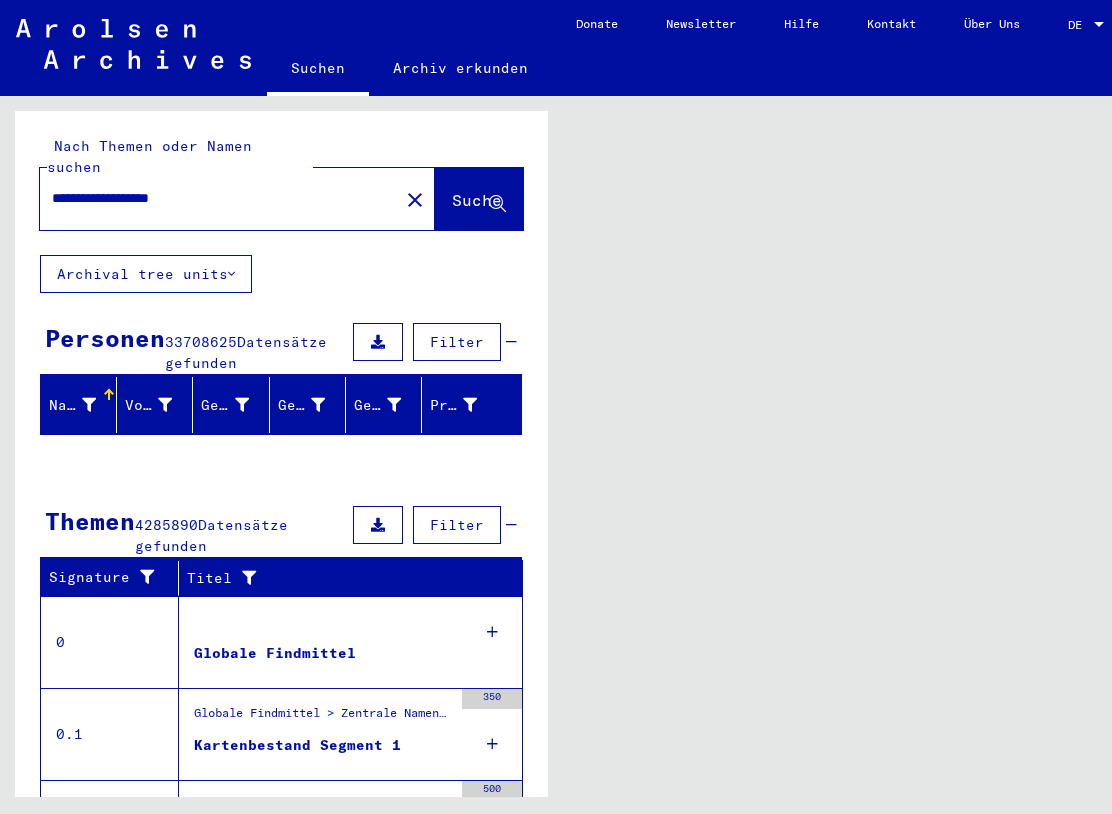 scroll, scrollTop: 0, scrollLeft: 0, axis: both 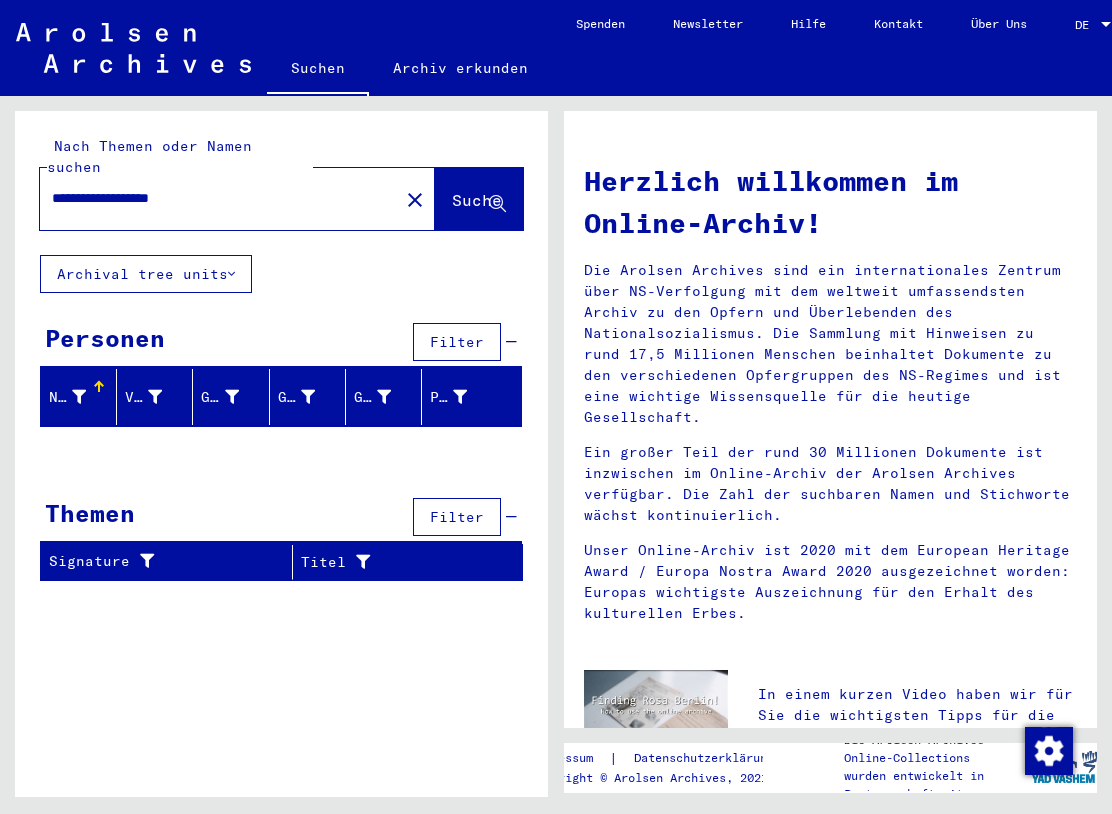 click on "Personen" at bounding box center (105, 338) 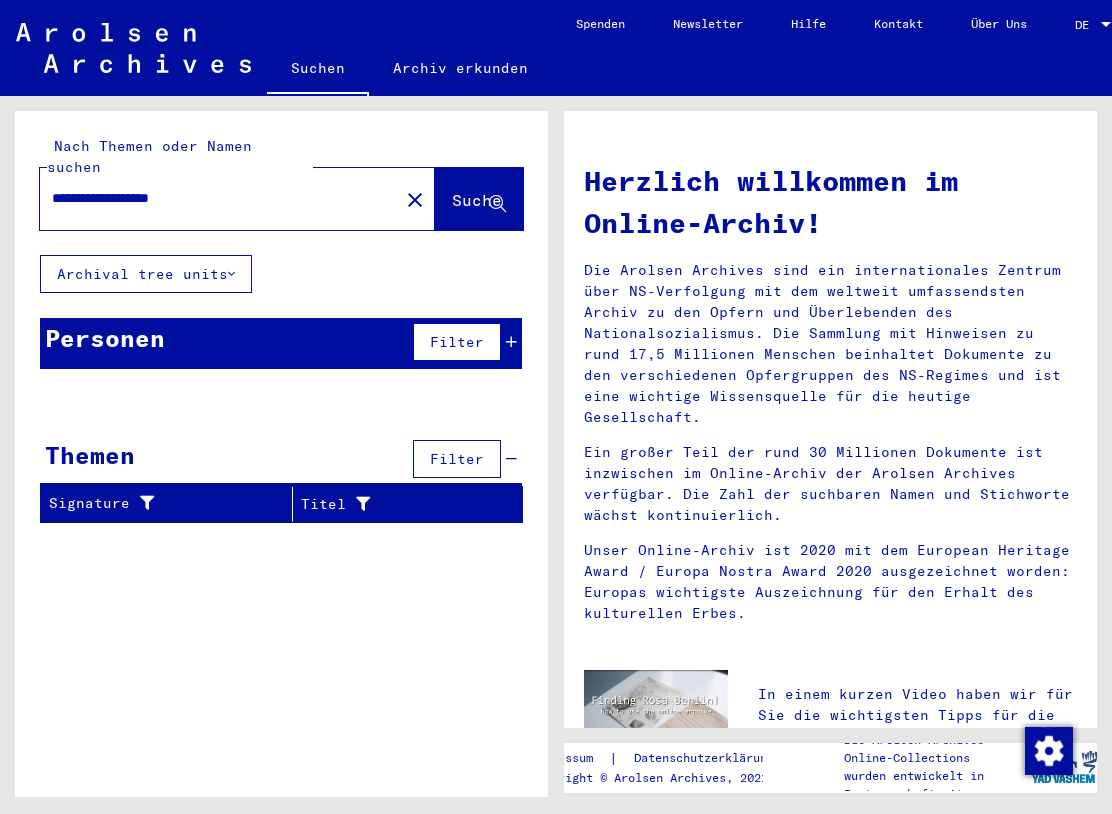 click on "Archival tree units" at bounding box center (146, 274) 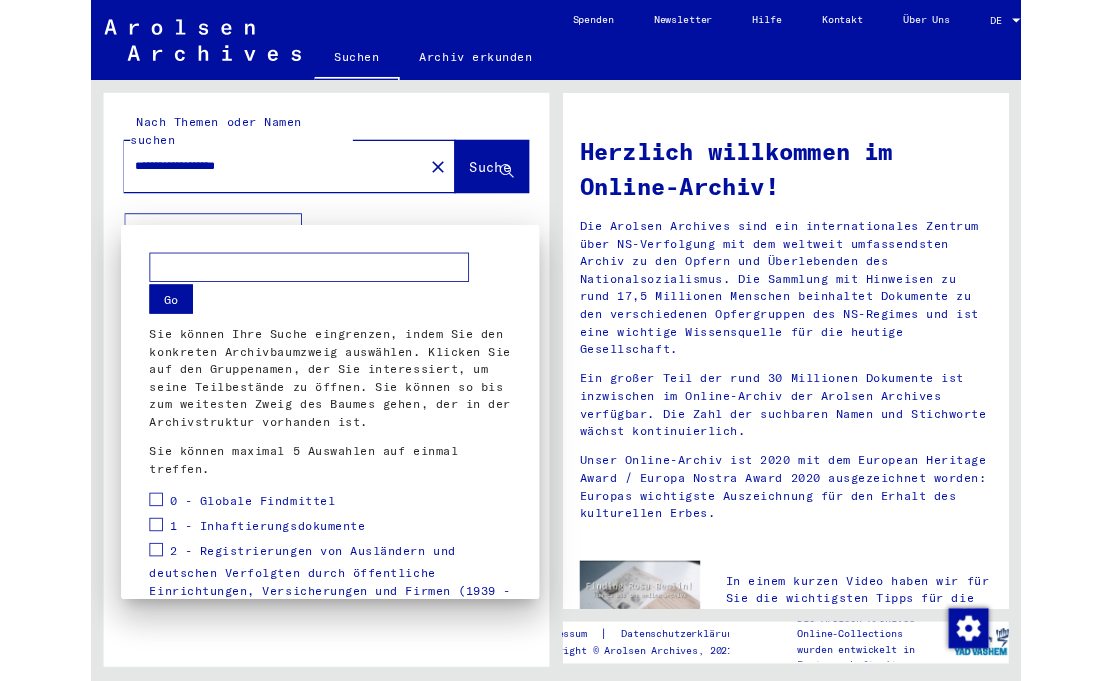 scroll, scrollTop: 0, scrollLeft: 0, axis: both 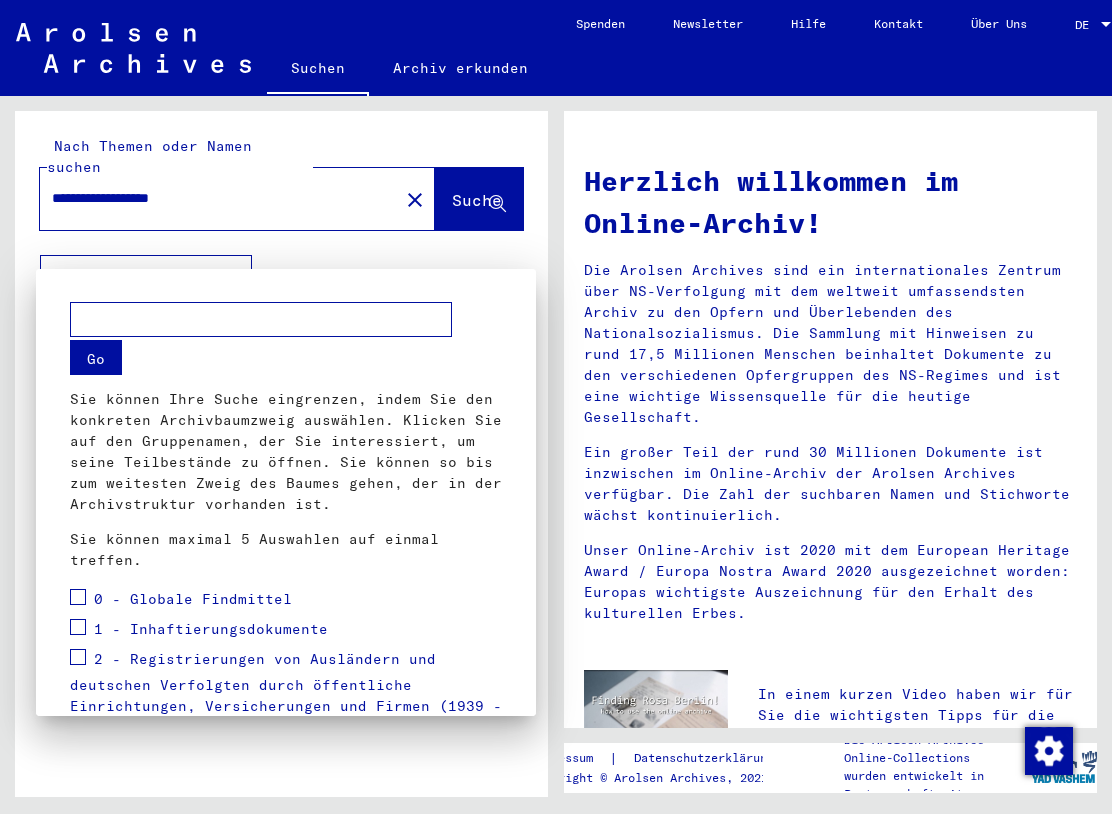 click at bounding box center [556, 407] 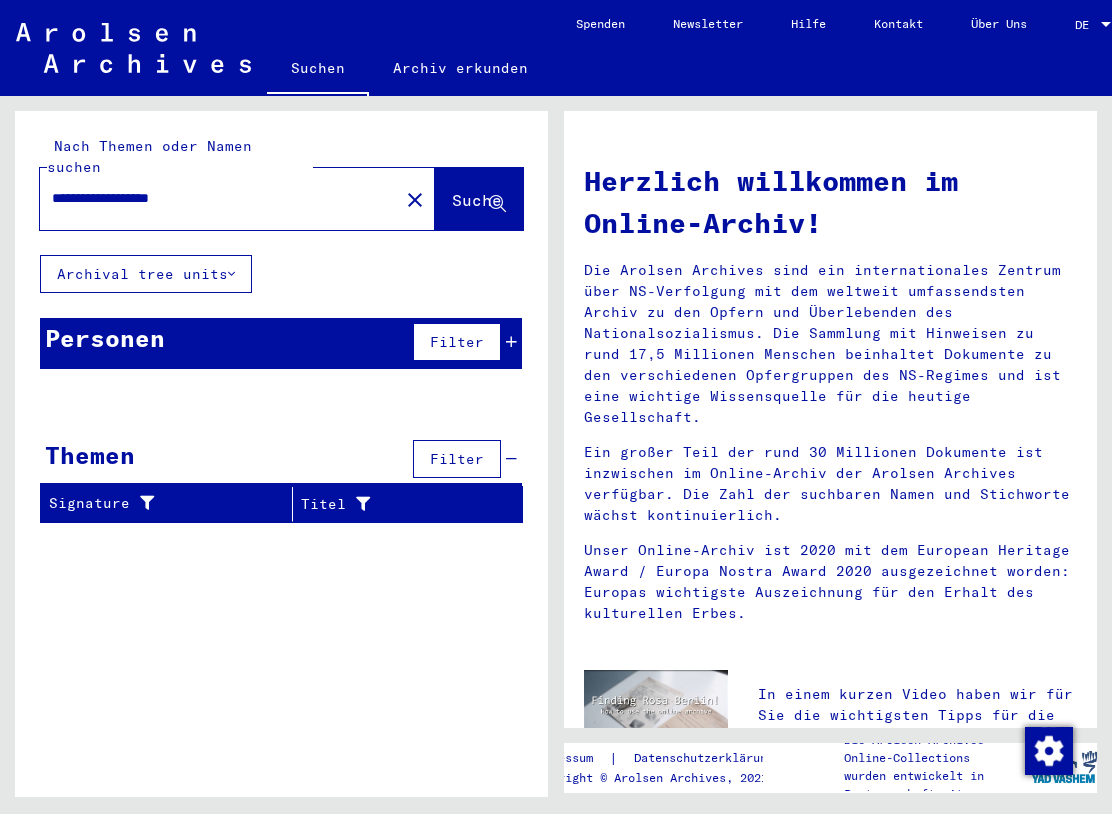 click on "**********" at bounding box center [213, 198] 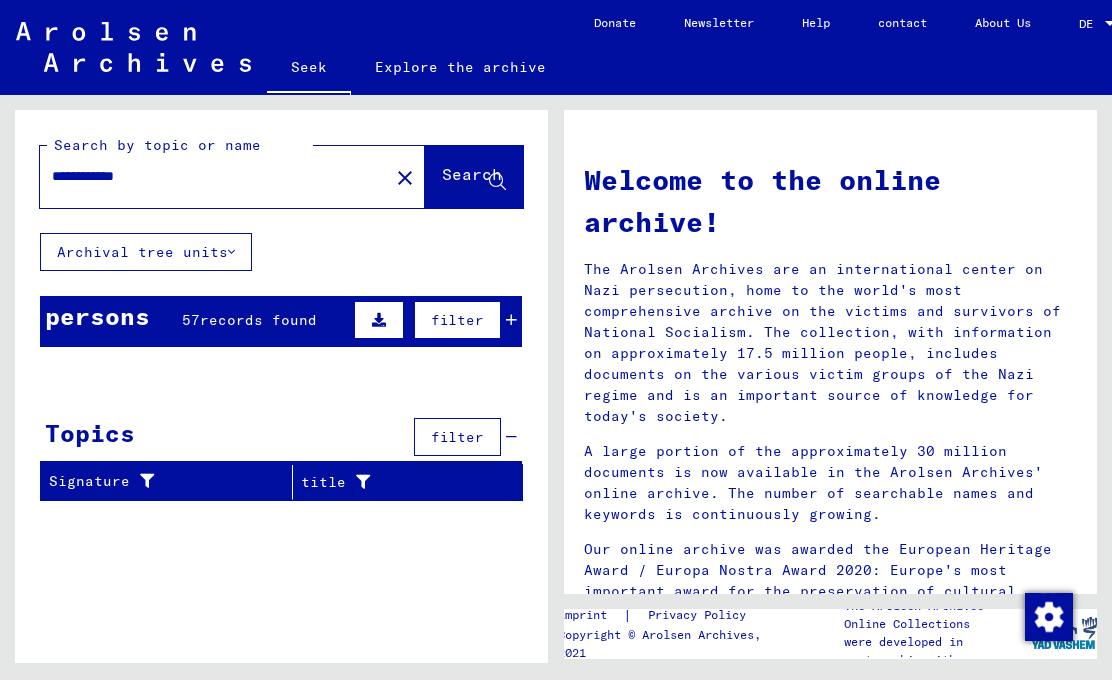 click on "Archival tree units" at bounding box center (142, 253) 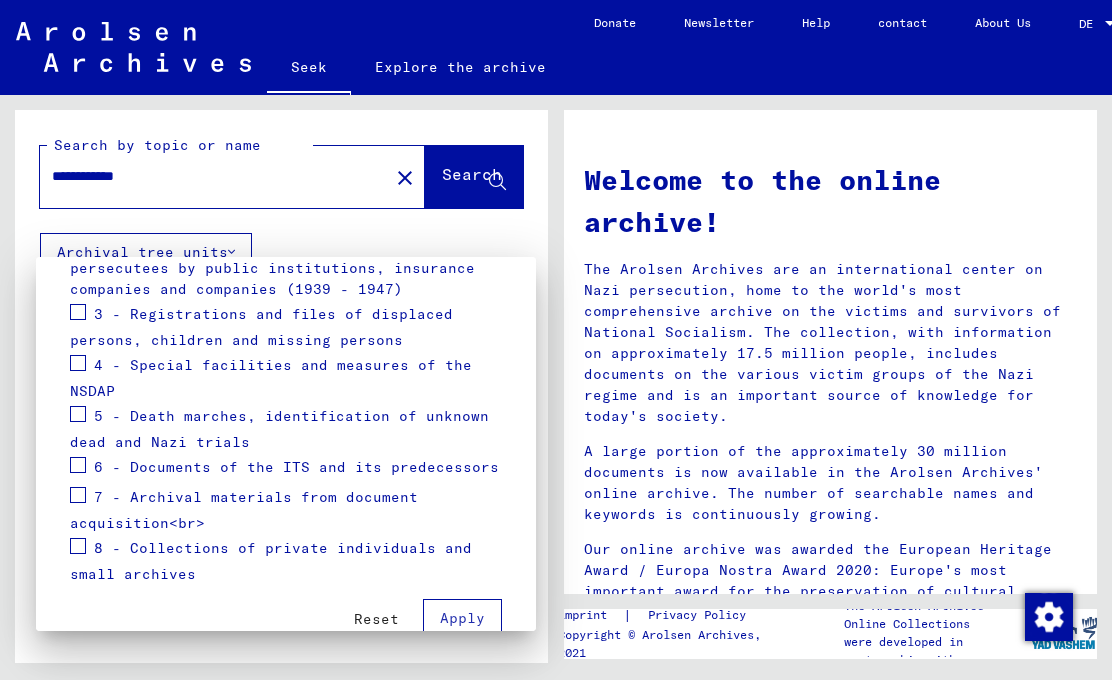 scroll, scrollTop: 386, scrollLeft: 0, axis: vertical 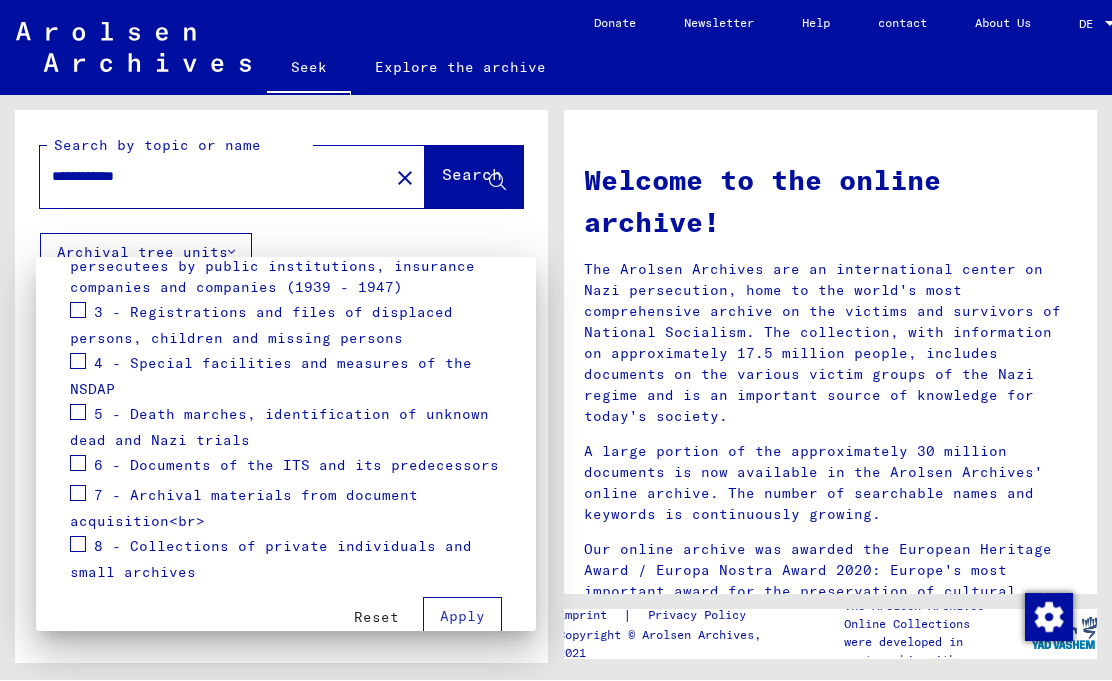 click at bounding box center [556, 340] 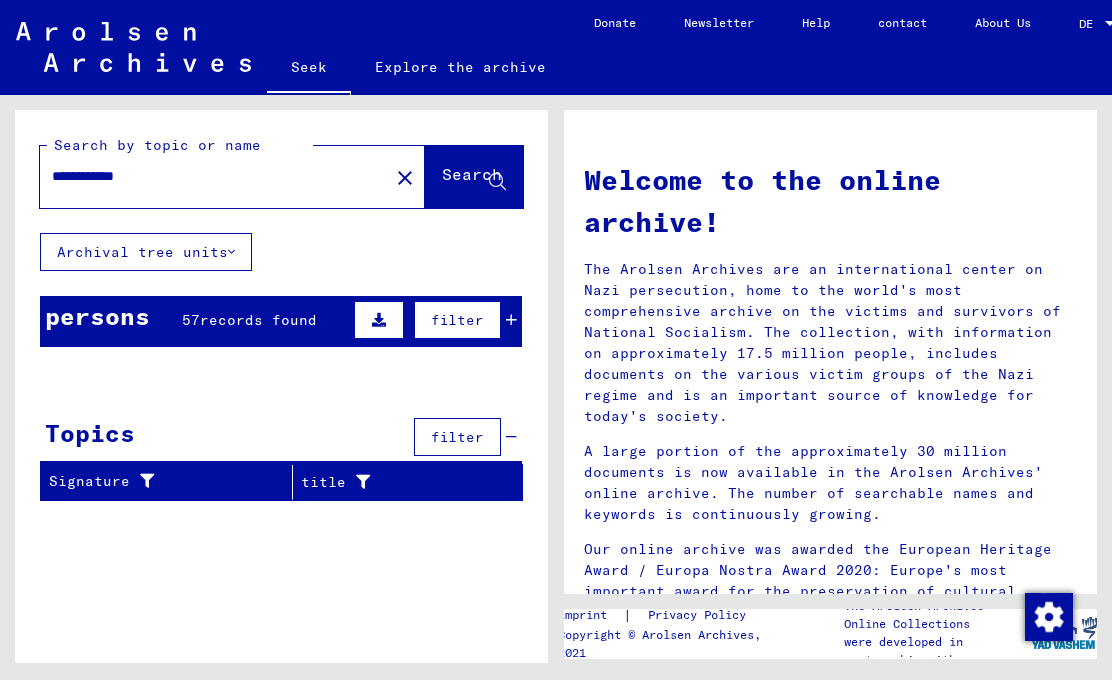 scroll, scrollTop: 0, scrollLeft: 0, axis: both 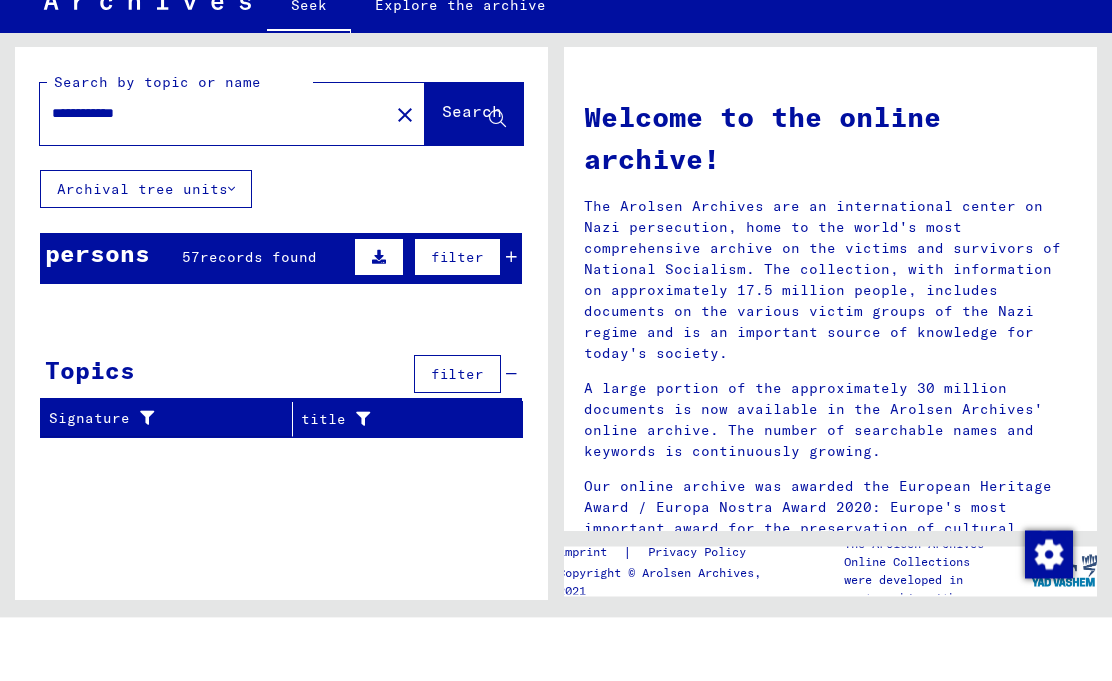 click on "**********" at bounding box center (208, 177) 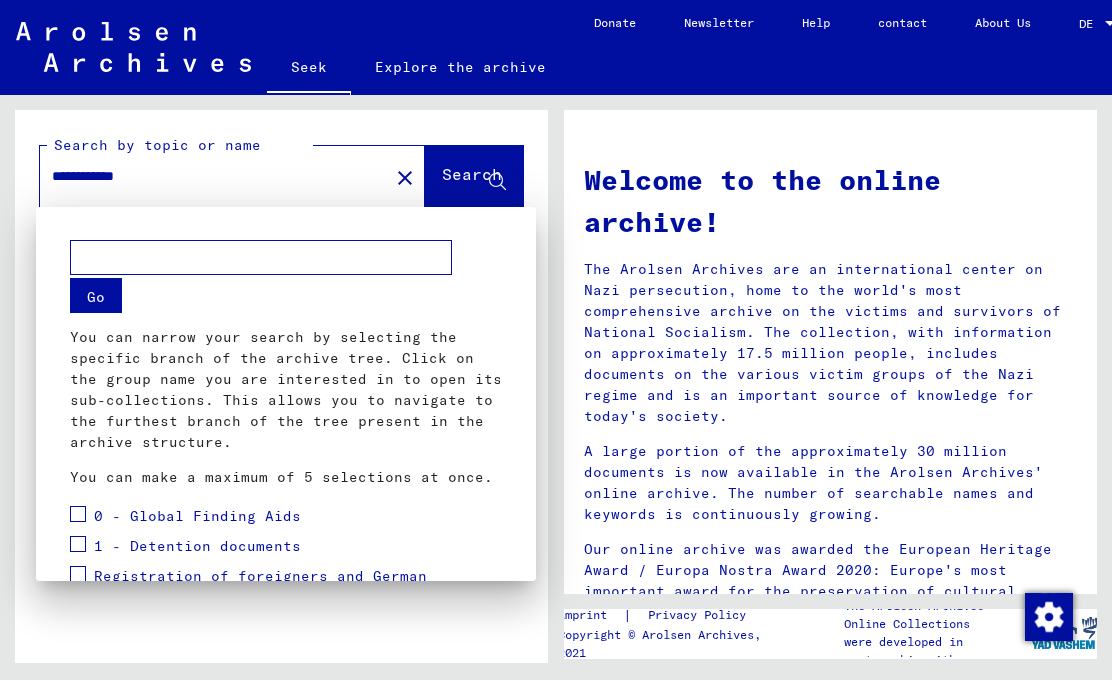 click at bounding box center (556, 340) 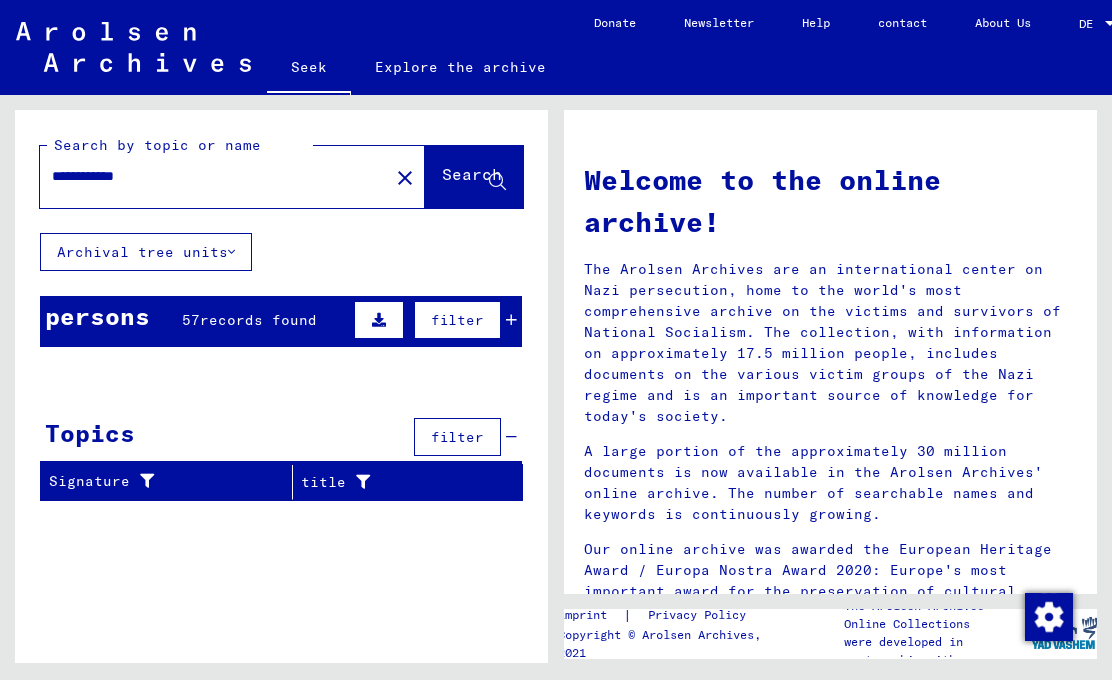 click on "**********" at bounding box center (208, 177) 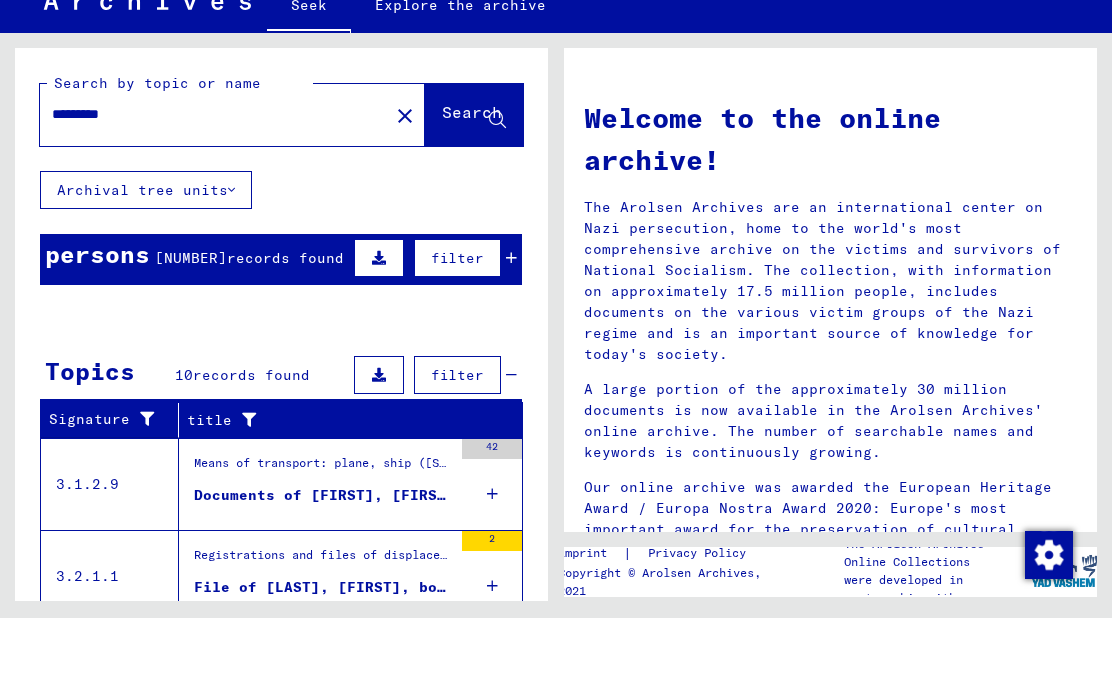 click on "Search" at bounding box center (472, 175) 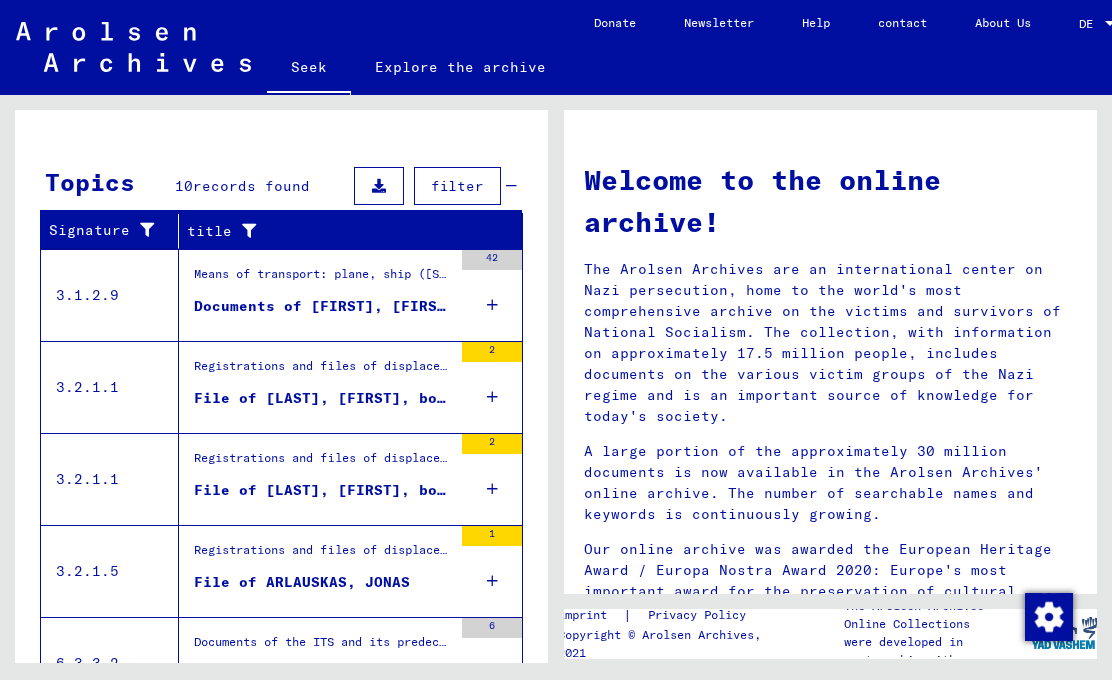 scroll, scrollTop: 259, scrollLeft: 0, axis: vertical 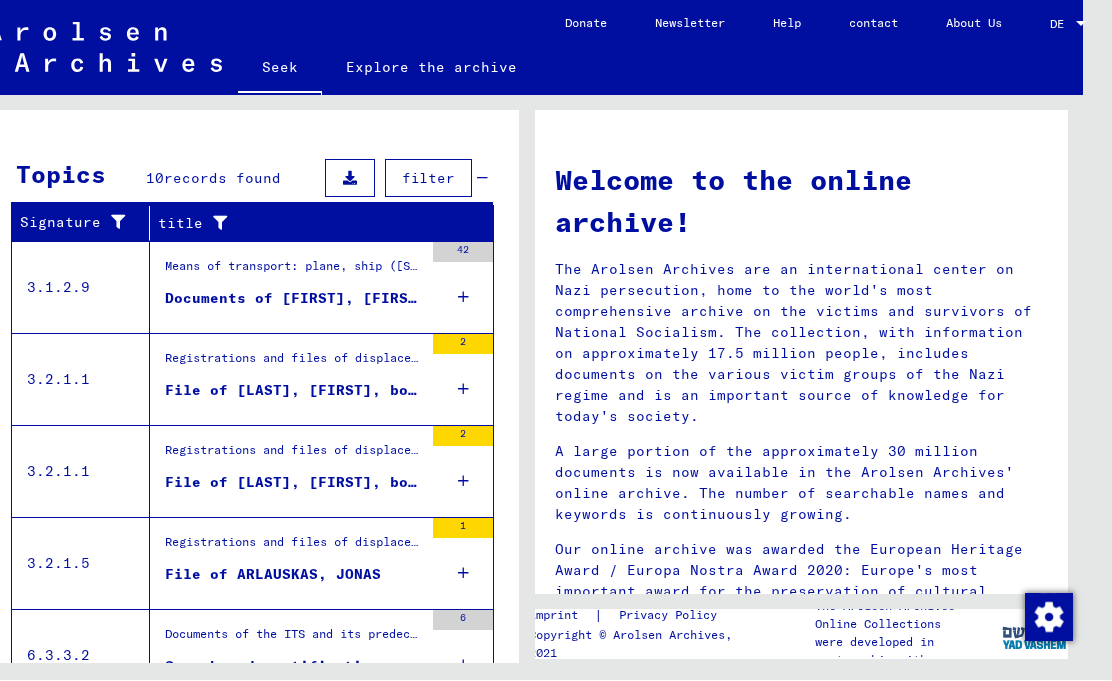 click on "Show all results" at bounding box center [100, 732] 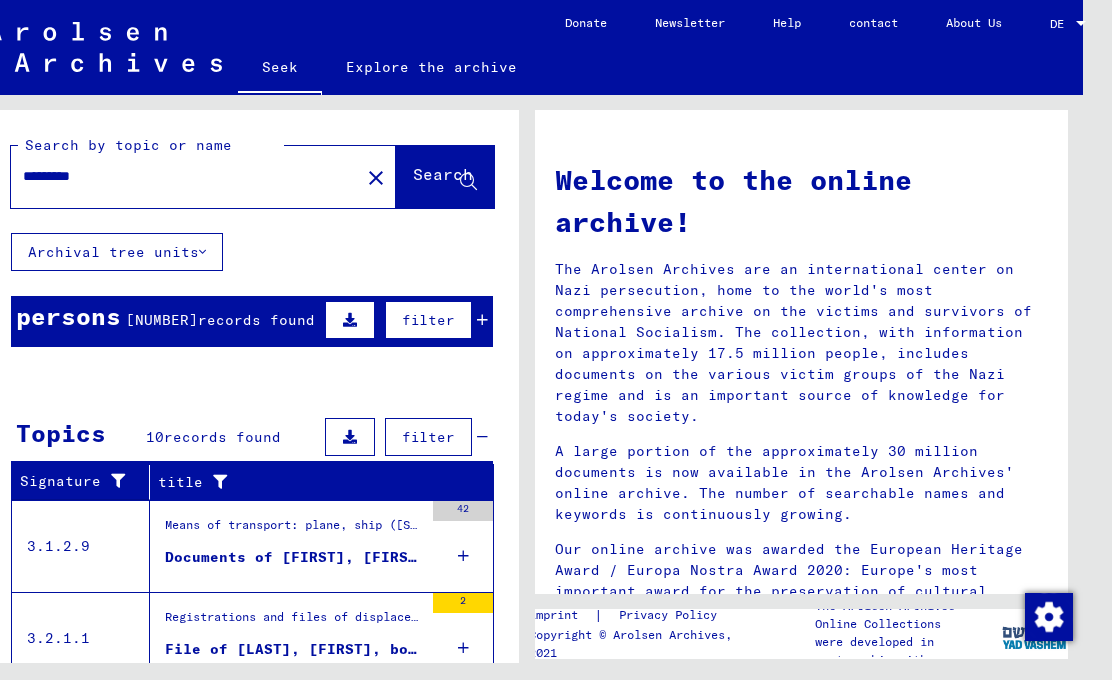 scroll, scrollTop: 0, scrollLeft: 0, axis: both 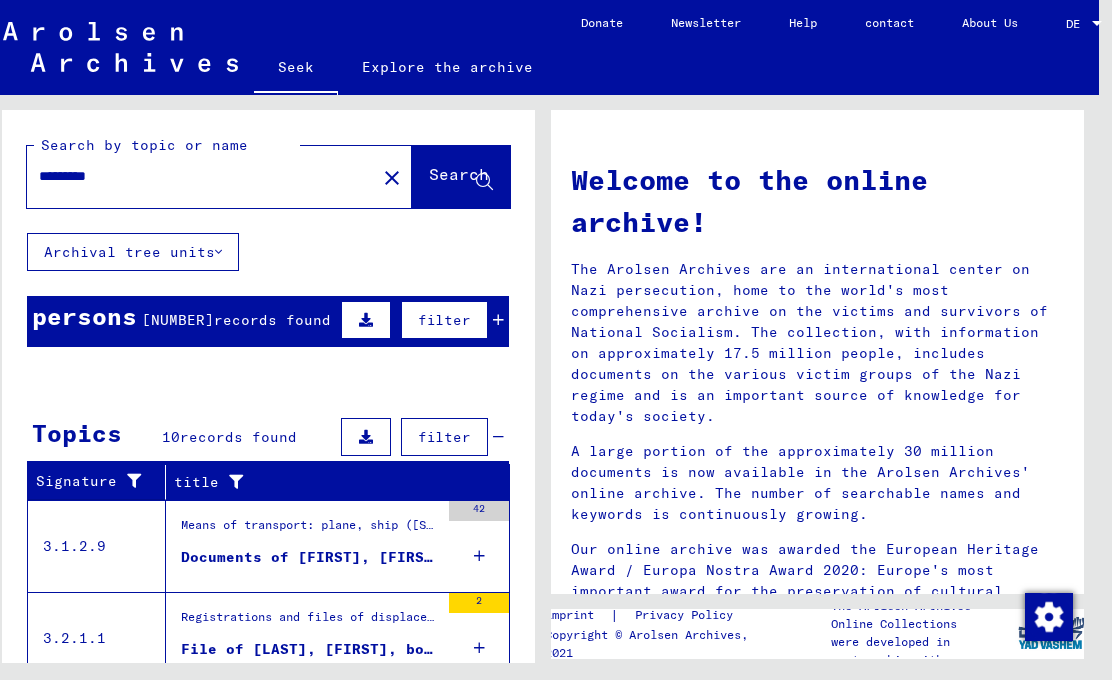 click on "*********" at bounding box center [195, 177] 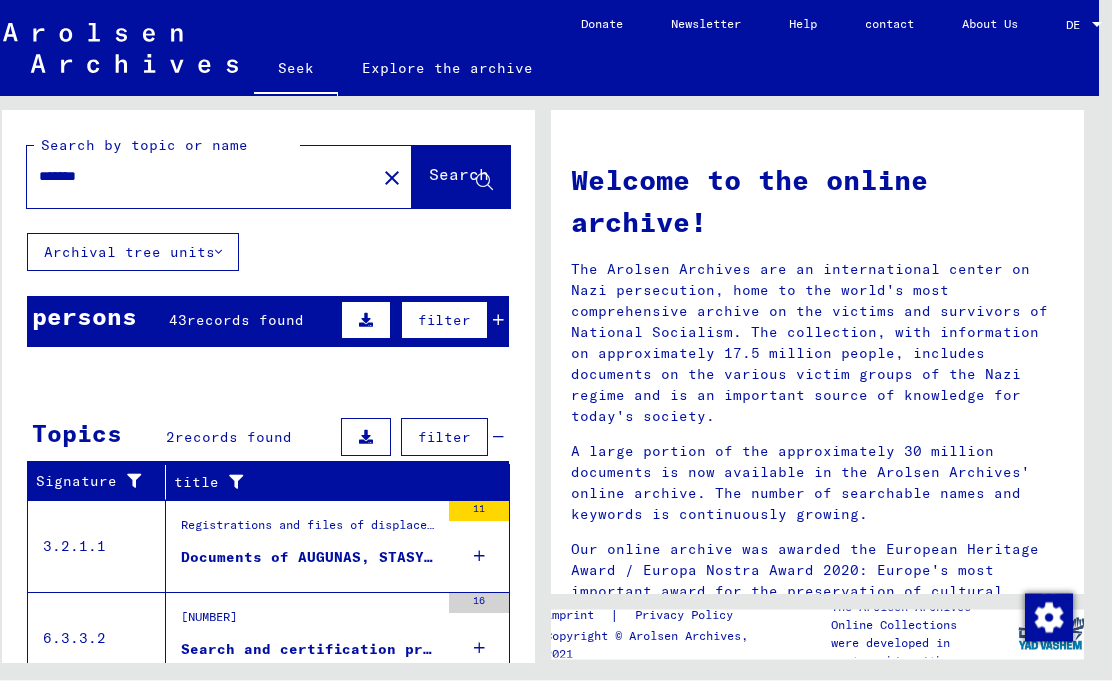 click on "Search" at bounding box center [459, 175] 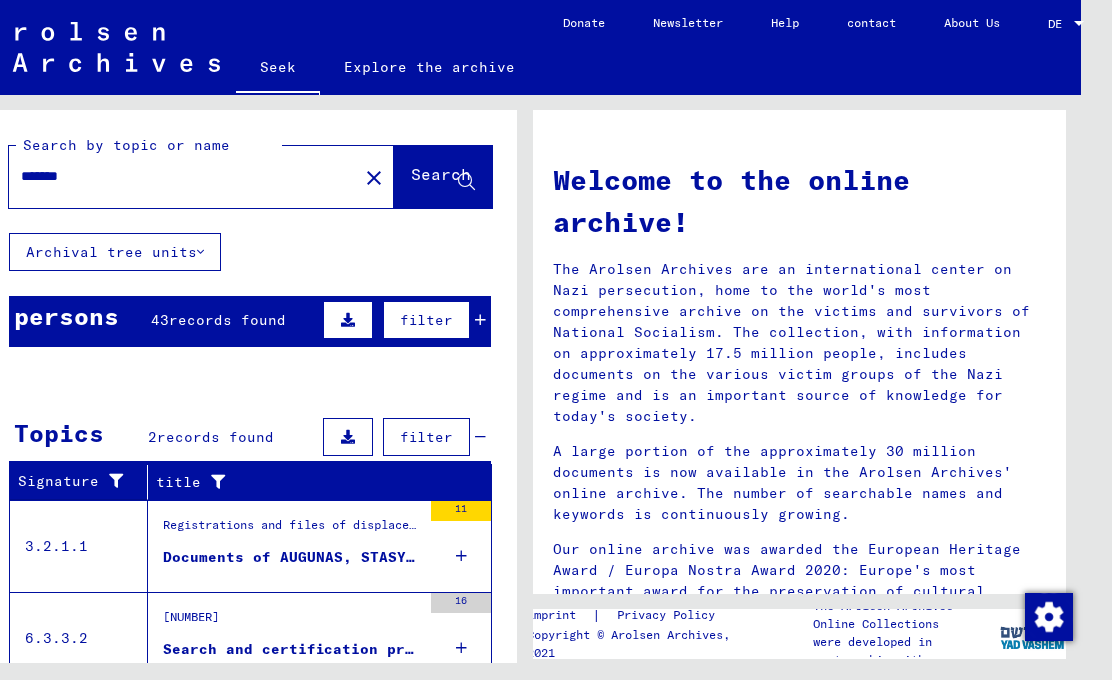 scroll, scrollTop: 81, scrollLeft: 39, axis: both 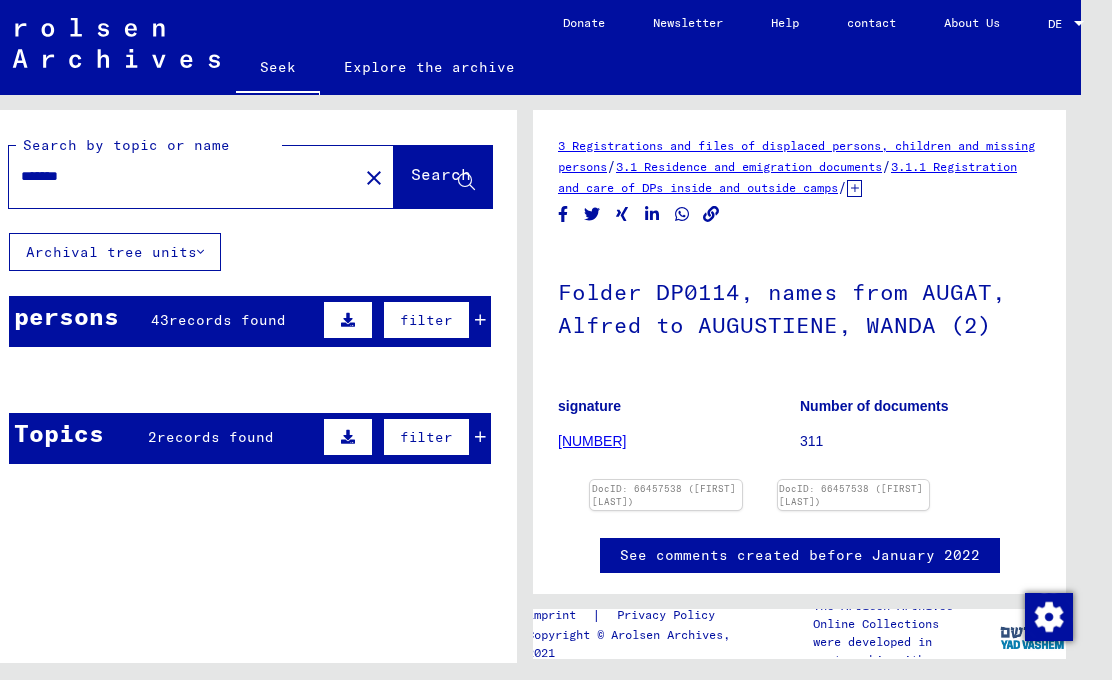 click at bounding box center (666, 481) 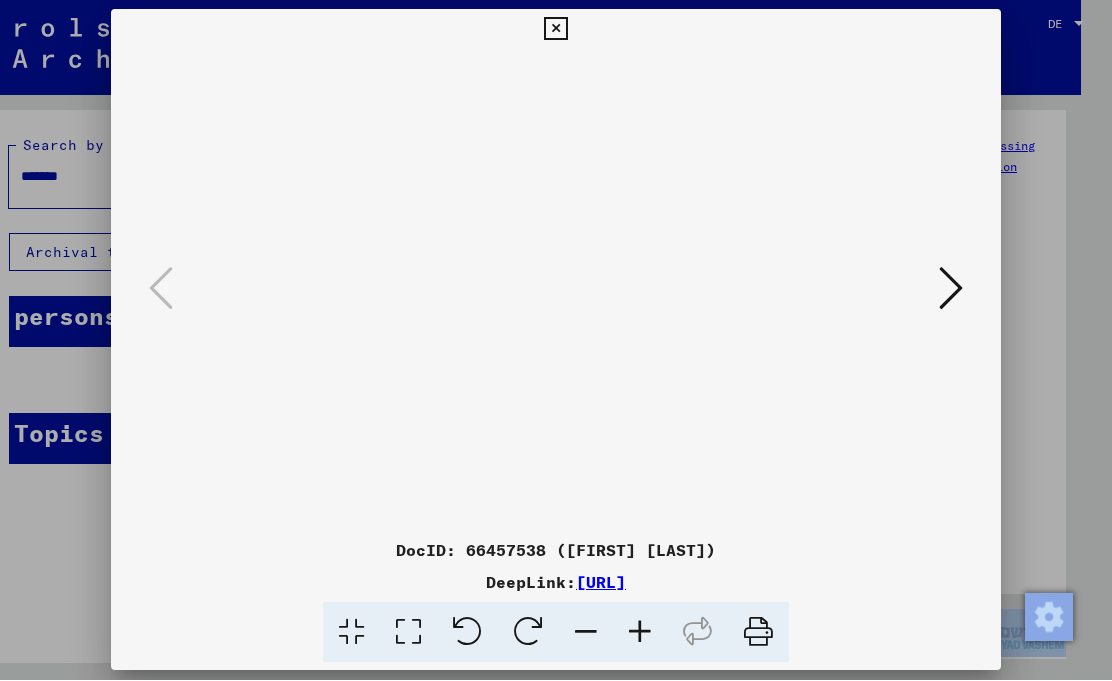 click at bounding box center (556, 290) 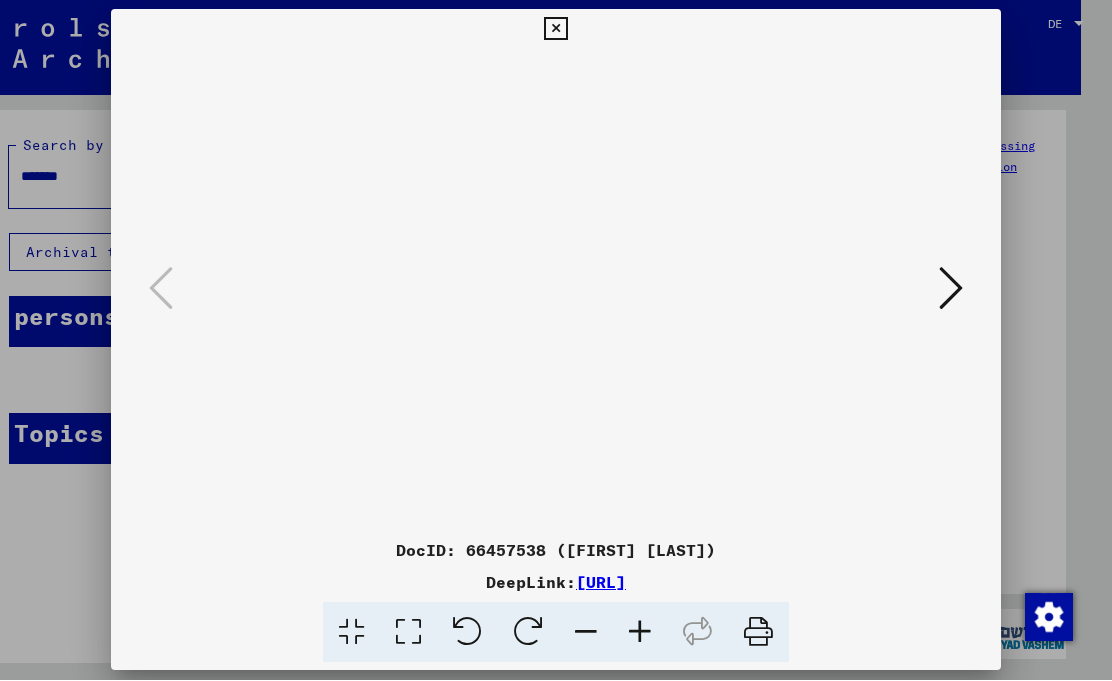 click at bounding box center [951, 289] 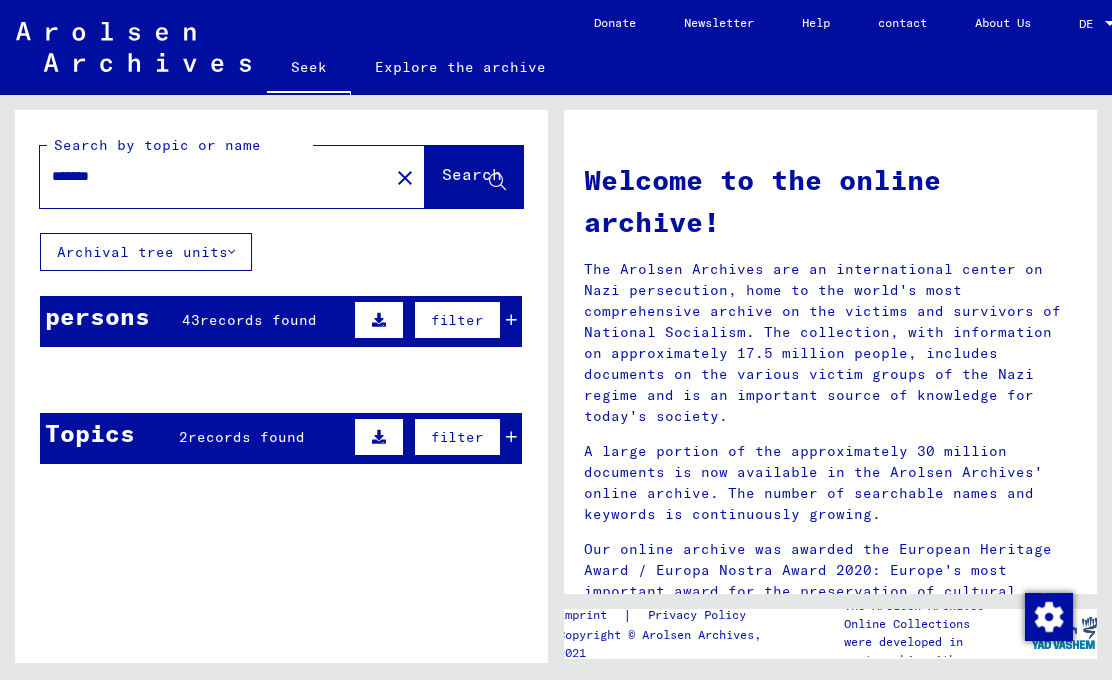 scroll, scrollTop: 0, scrollLeft: 0, axis: both 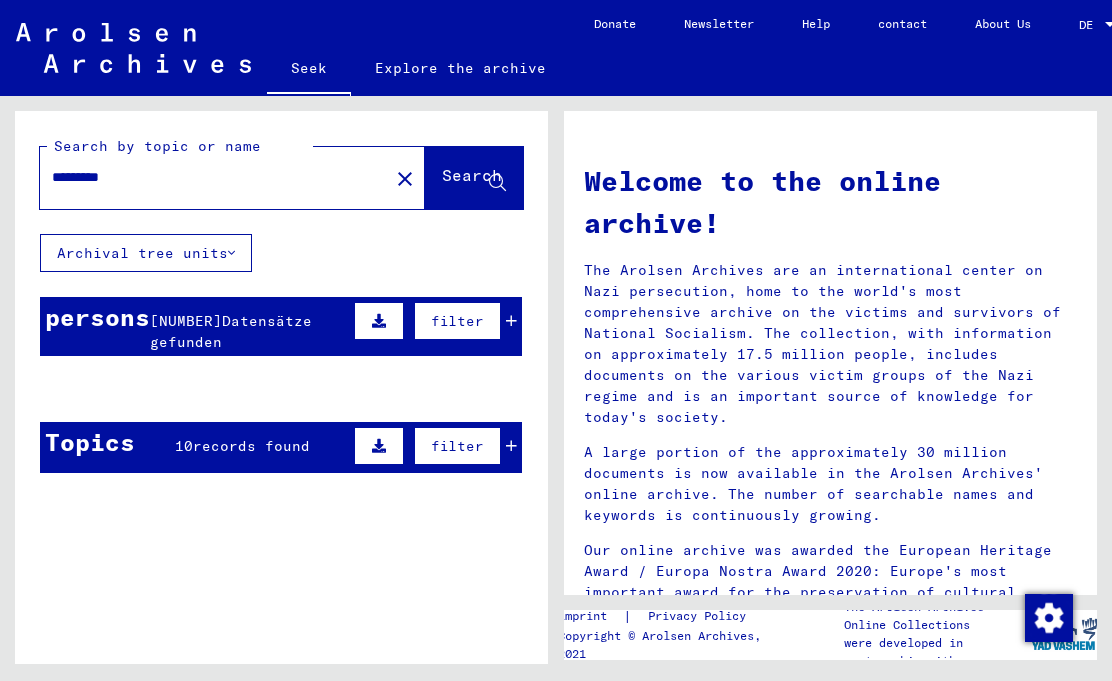 click on "Search" at bounding box center (472, 175) 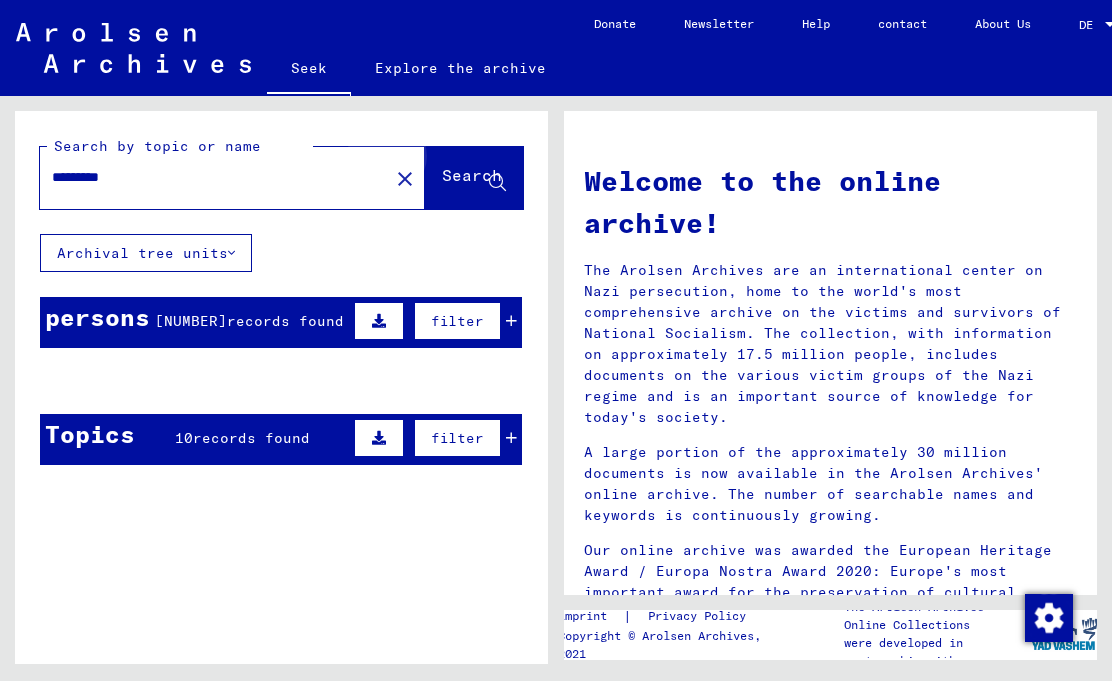 click on "Search" at bounding box center (472, 175) 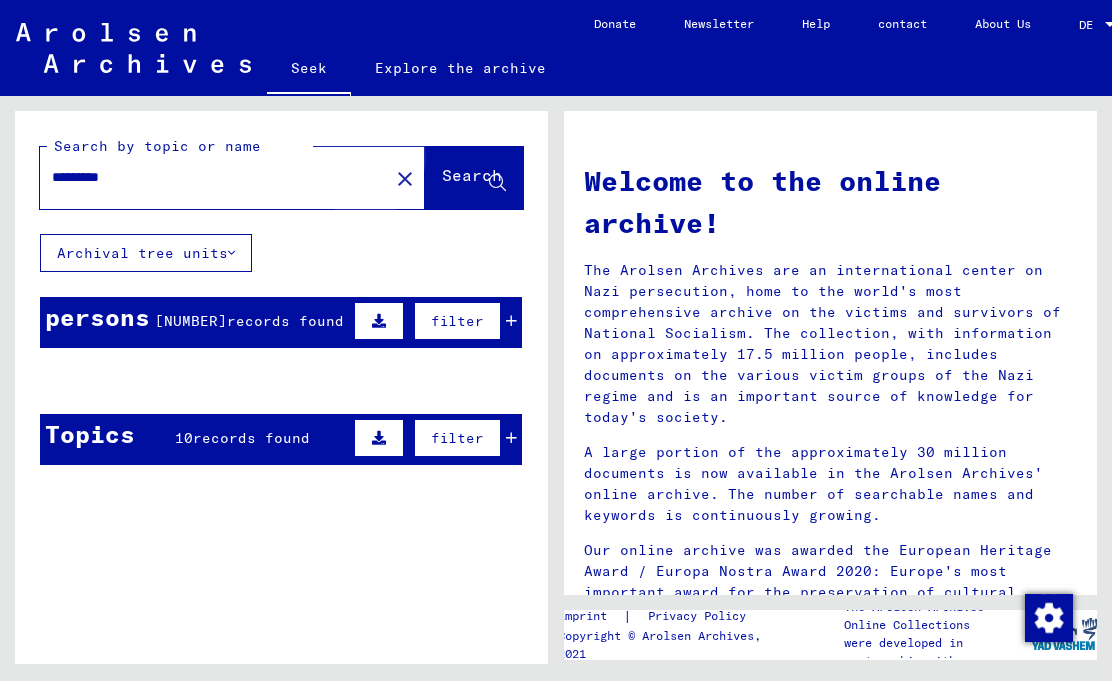 click on "Search" at bounding box center (472, 175) 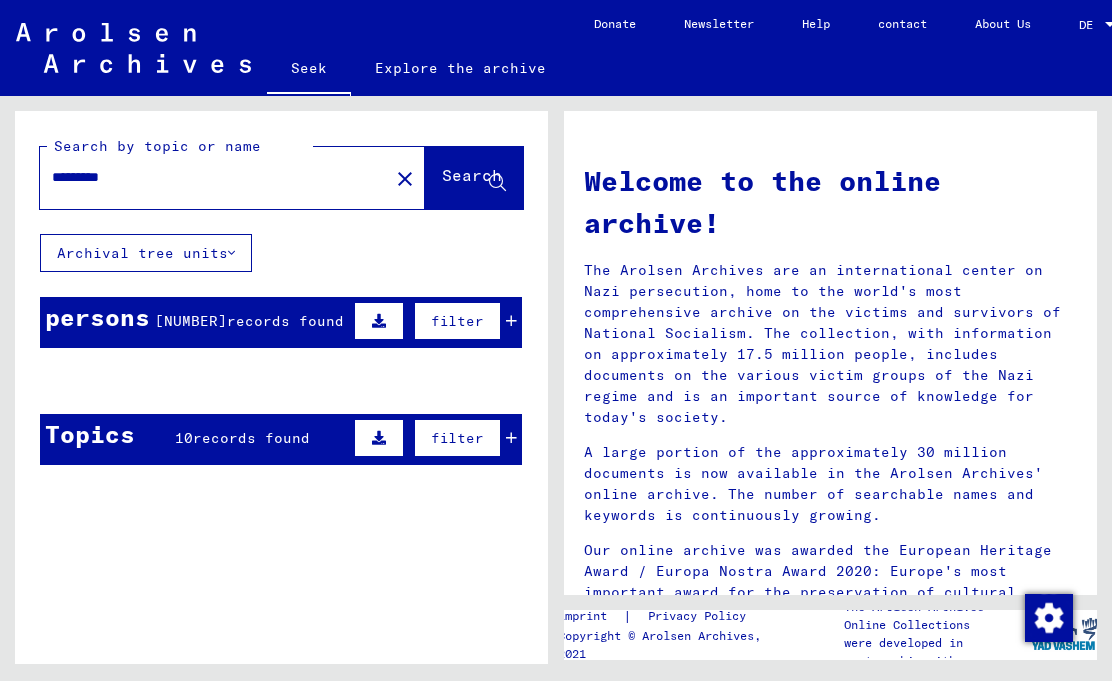 click on "*********" at bounding box center (208, 177) 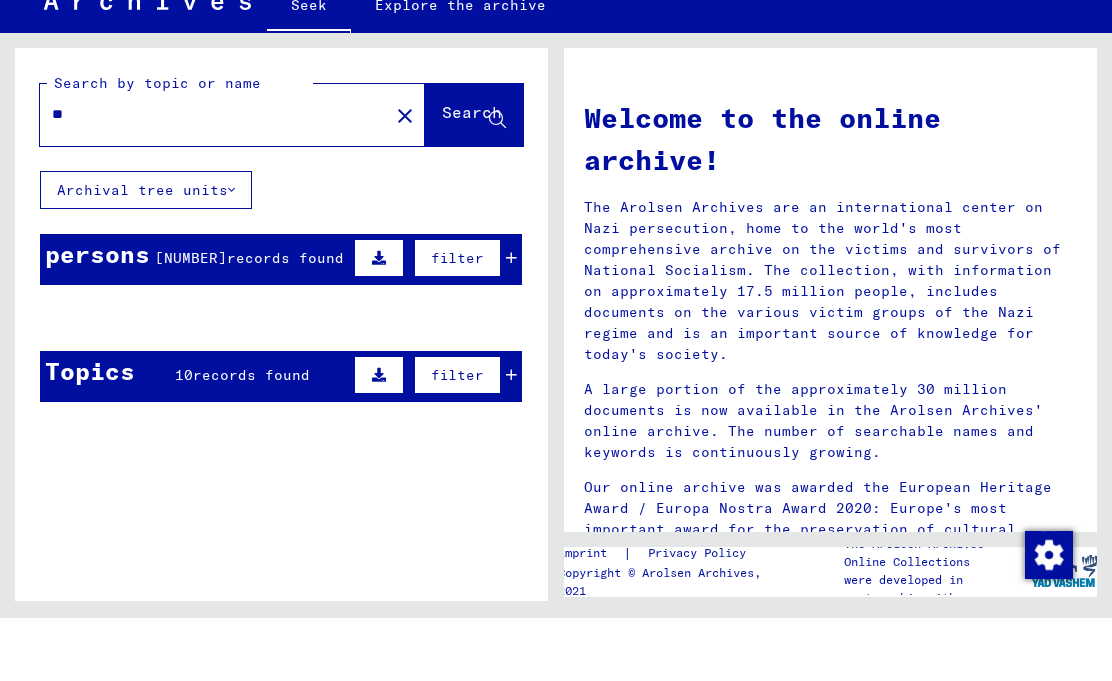 type on "*" 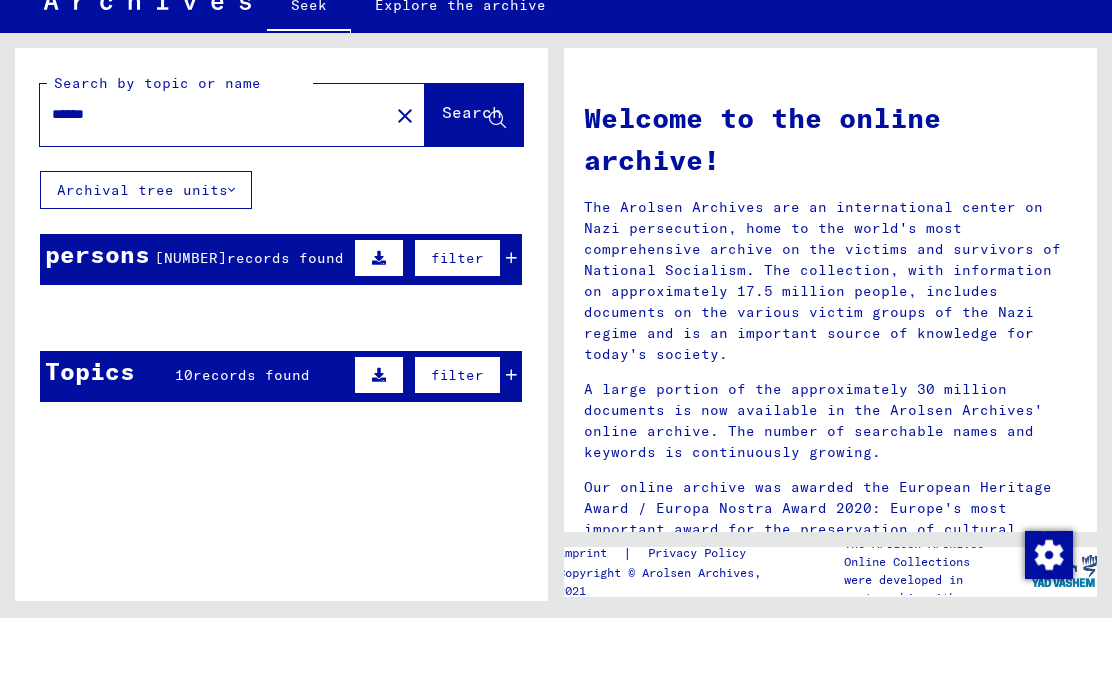 click on "Search" at bounding box center [472, 175] 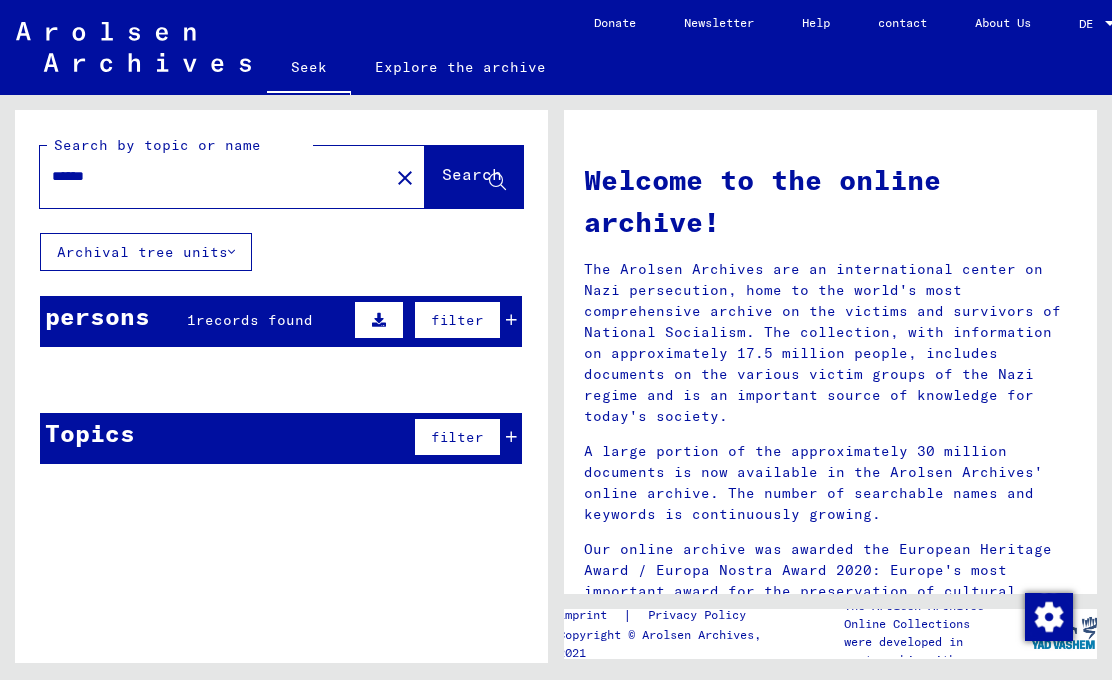 click on "******" at bounding box center (208, 177) 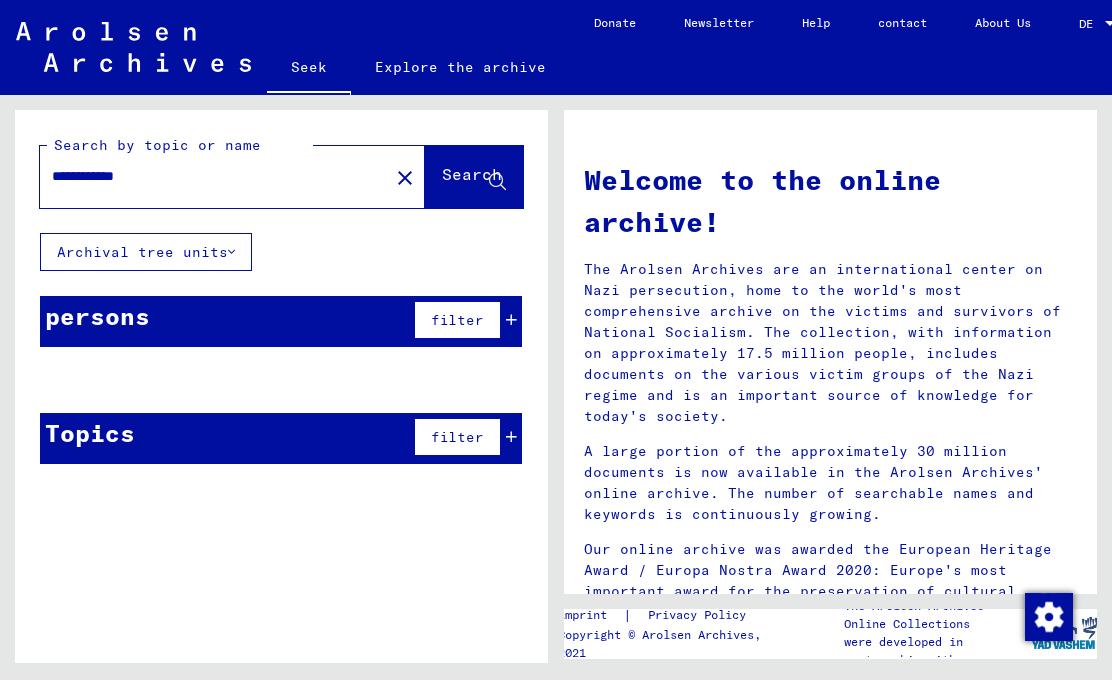 click on "**********" at bounding box center (208, 177) 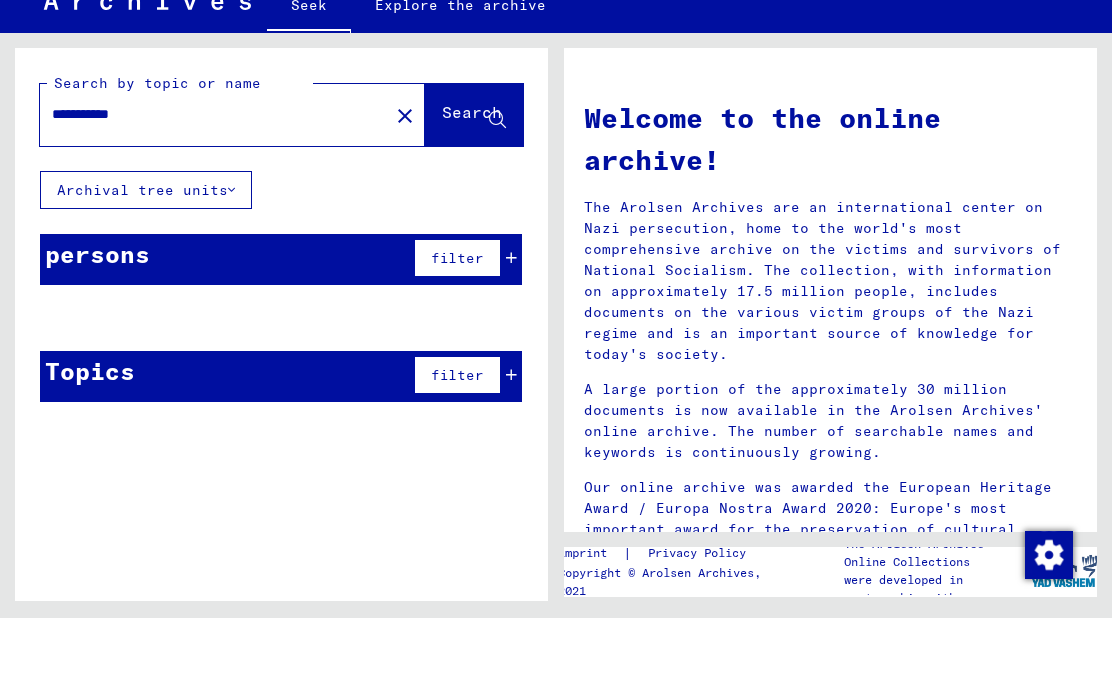 click on "Search" at bounding box center [474, 178] 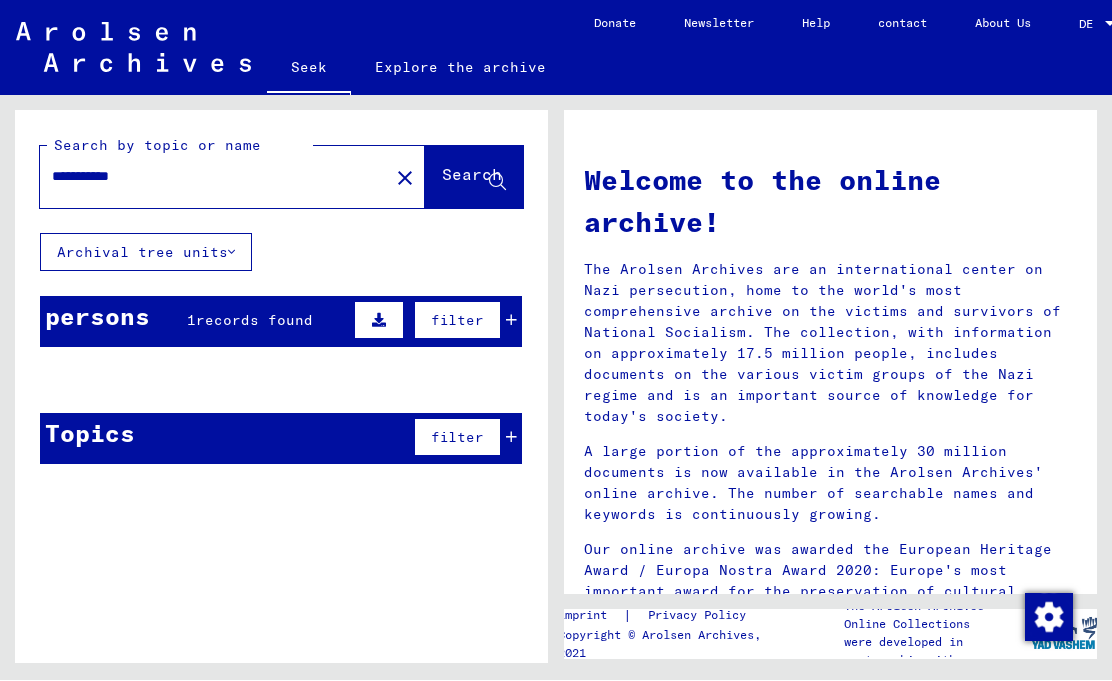 click on "records found" at bounding box center [191, 321] 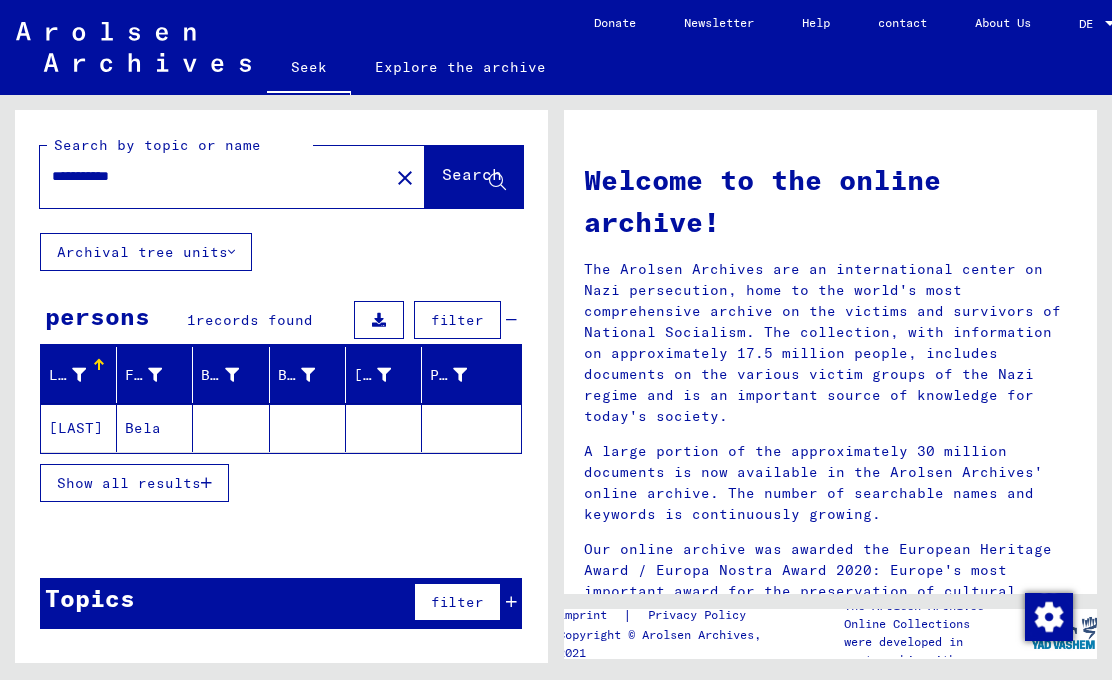 click on "Bela" at bounding box center [143, 429] 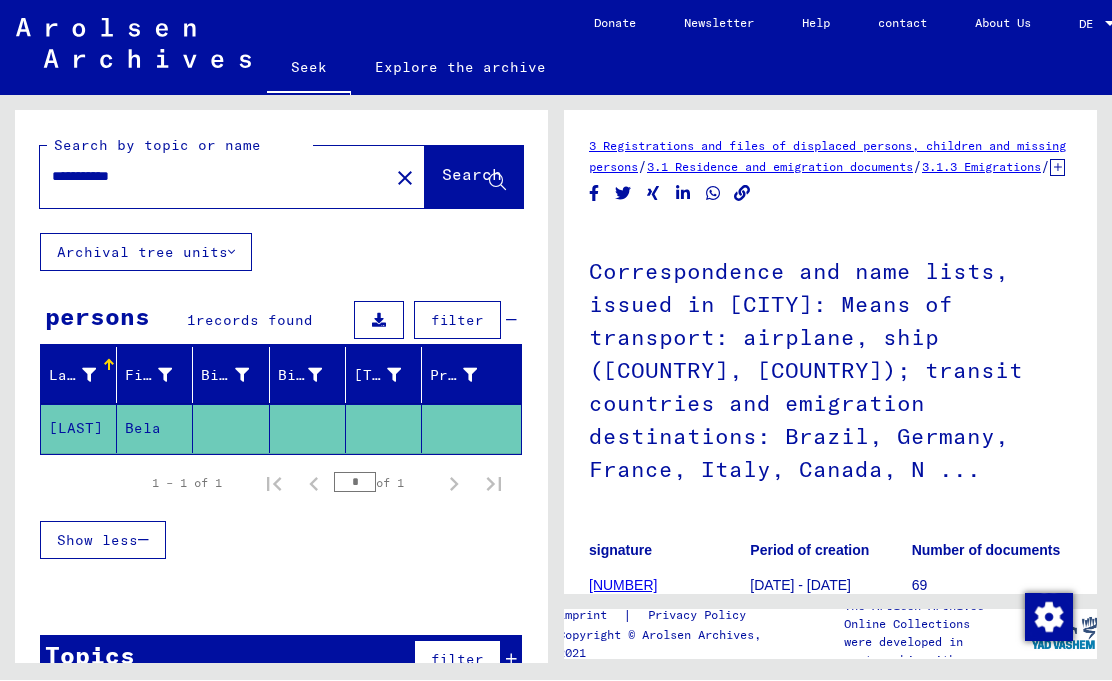 scroll, scrollTop: 0, scrollLeft: 0, axis: both 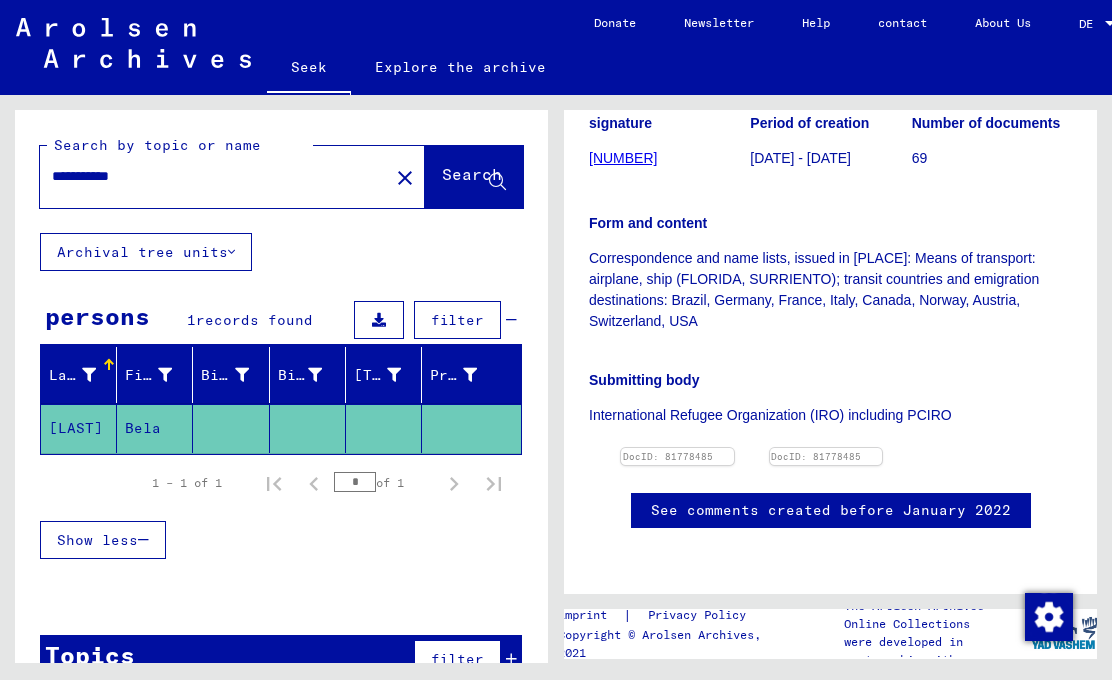 click at bounding box center [677, 449] 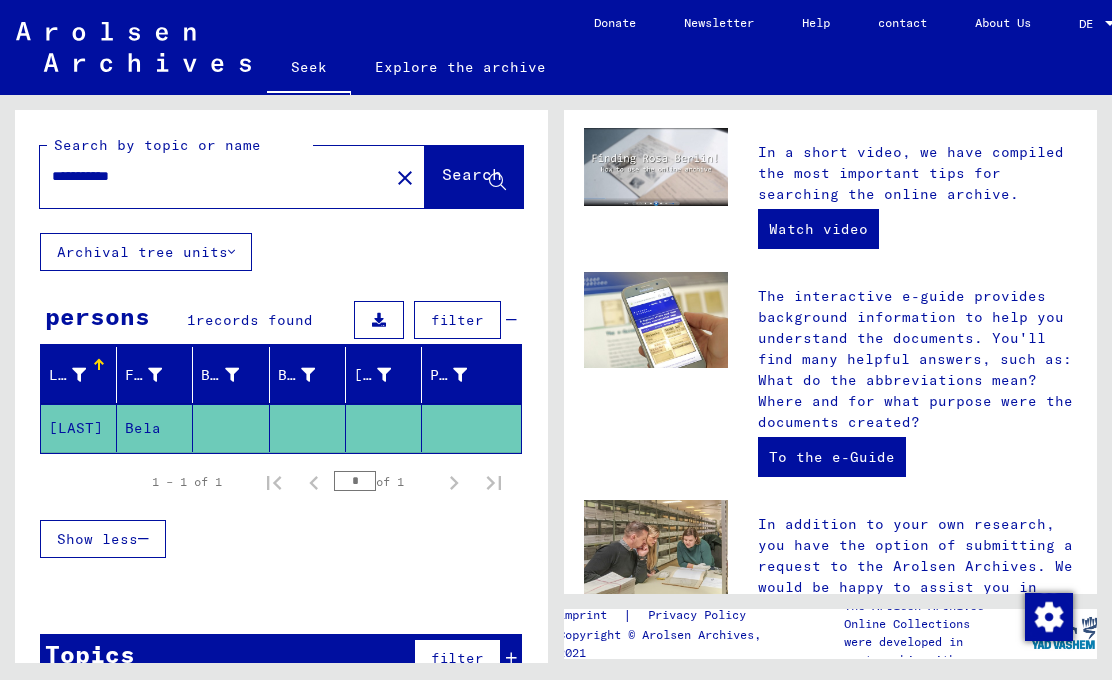 click on "**********" at bounding box center (208, 177) 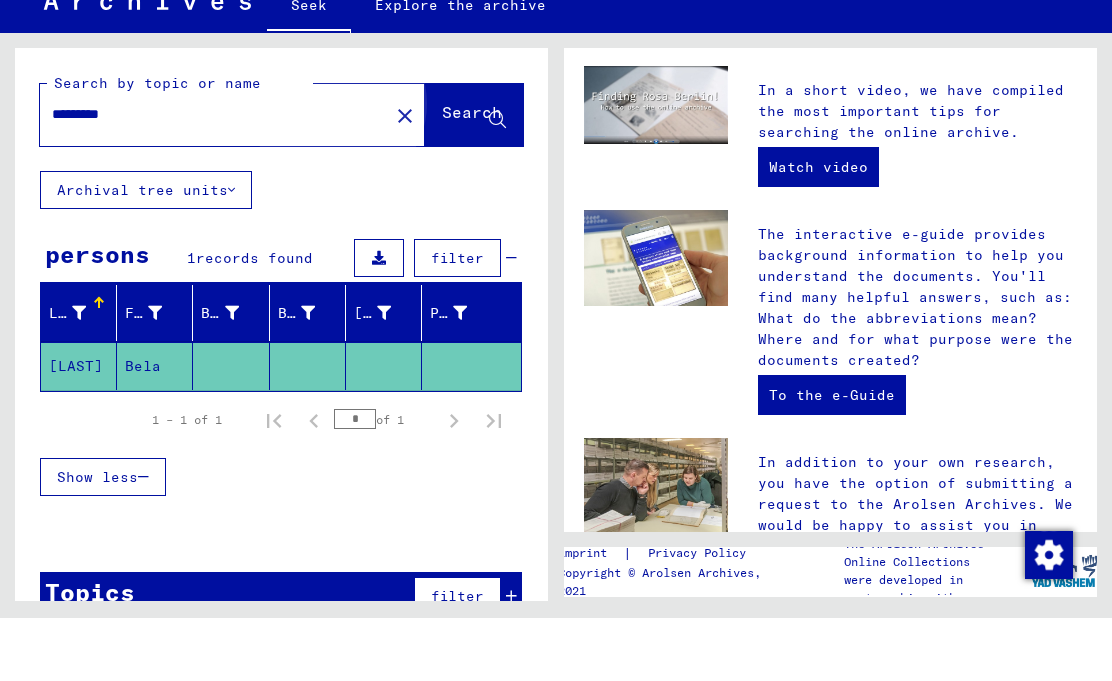 click on "Search" at bounding box center [474, 180] 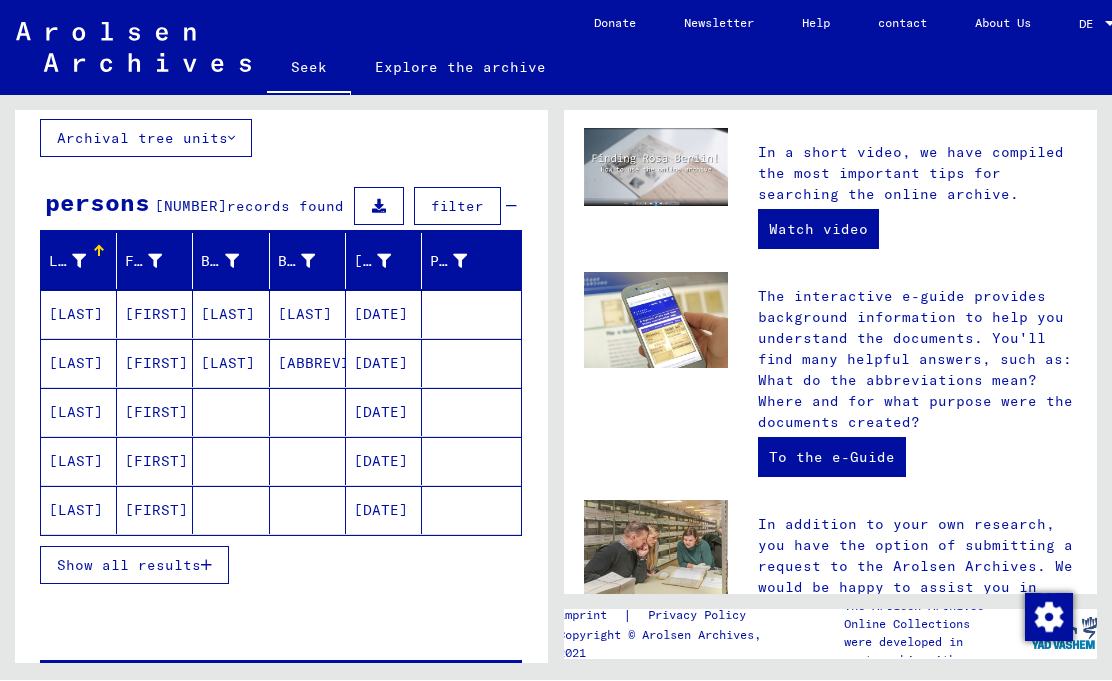 scroll, scrollTop: 112, scrollLeft: 0, axis: vertical 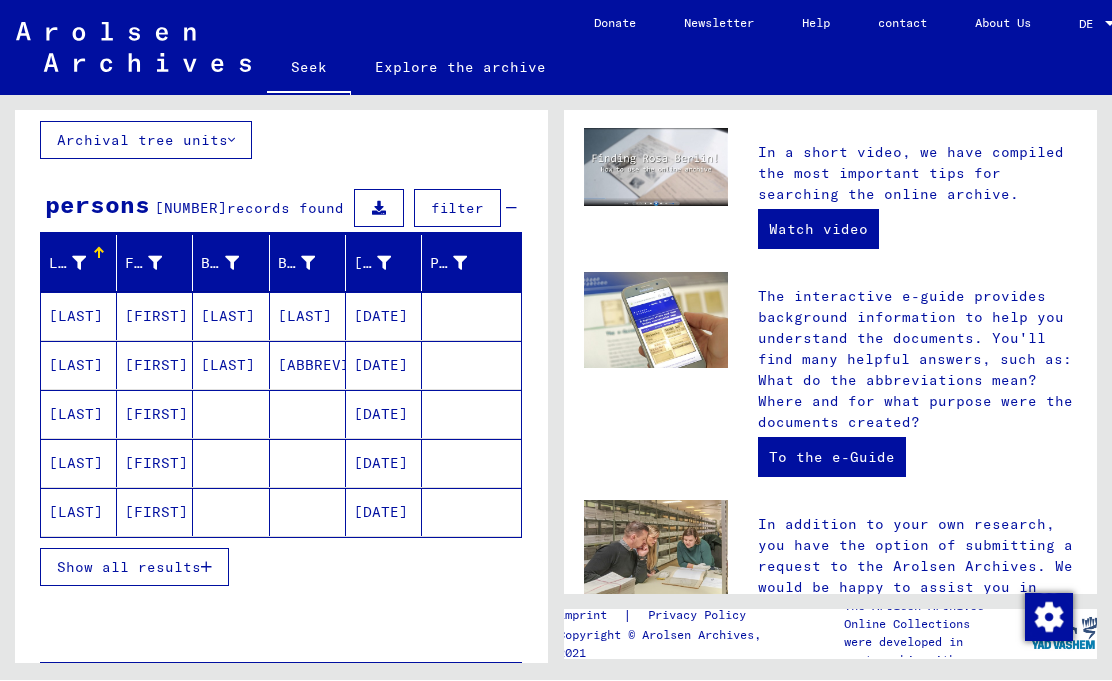 click on "Show all results" at bounding box center (129, 568) 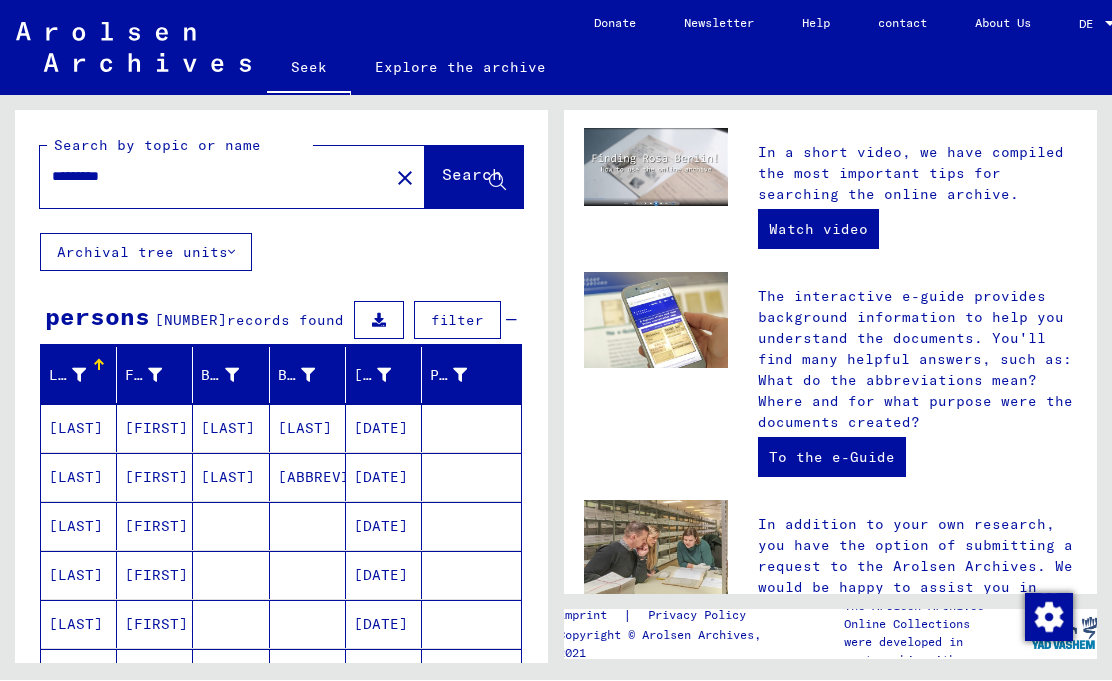 scroll, scrollTop: 0, scrollLeft: 0, axis: both 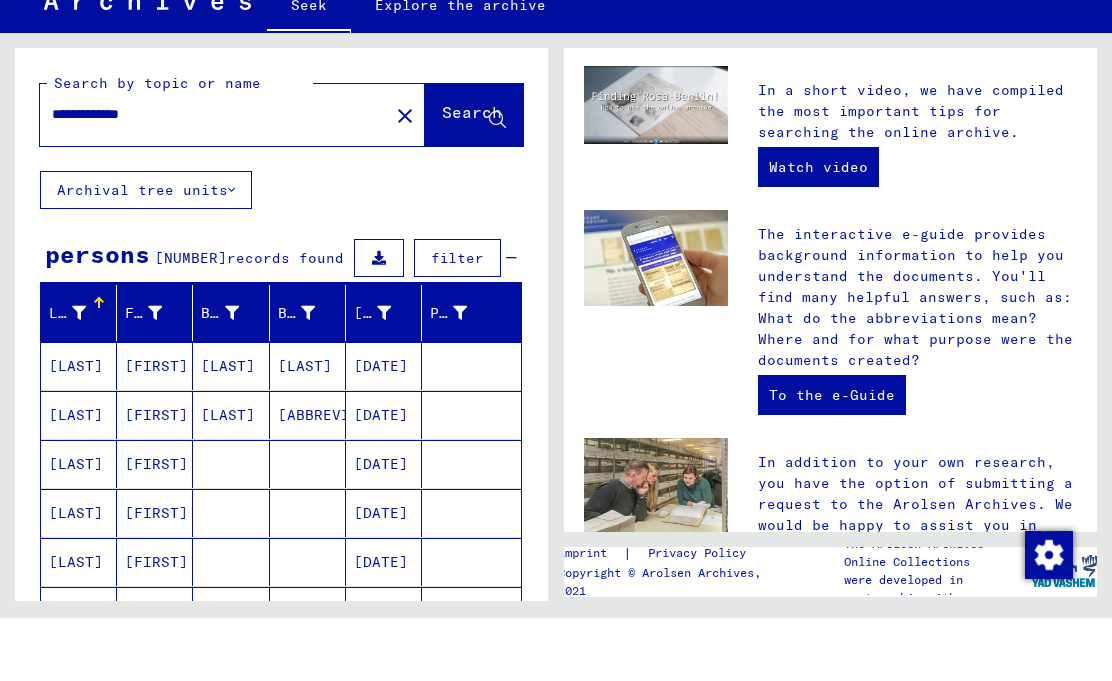 type on "**********" 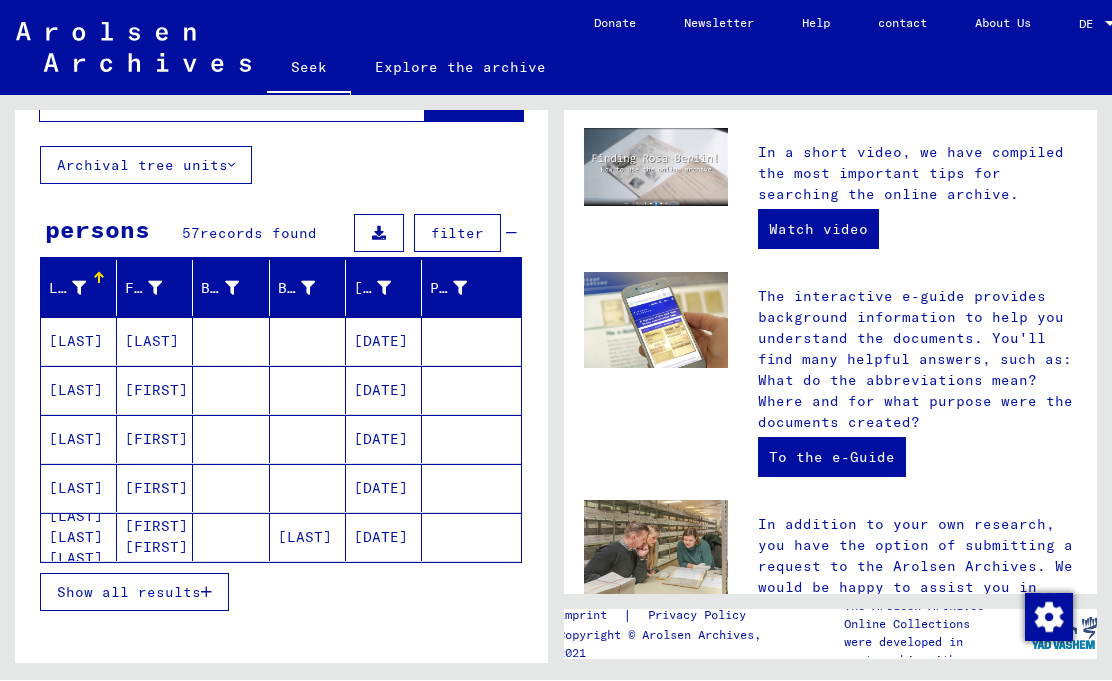 scroll, scrollTop: 86, scrollLeft: 0, axis: vertical 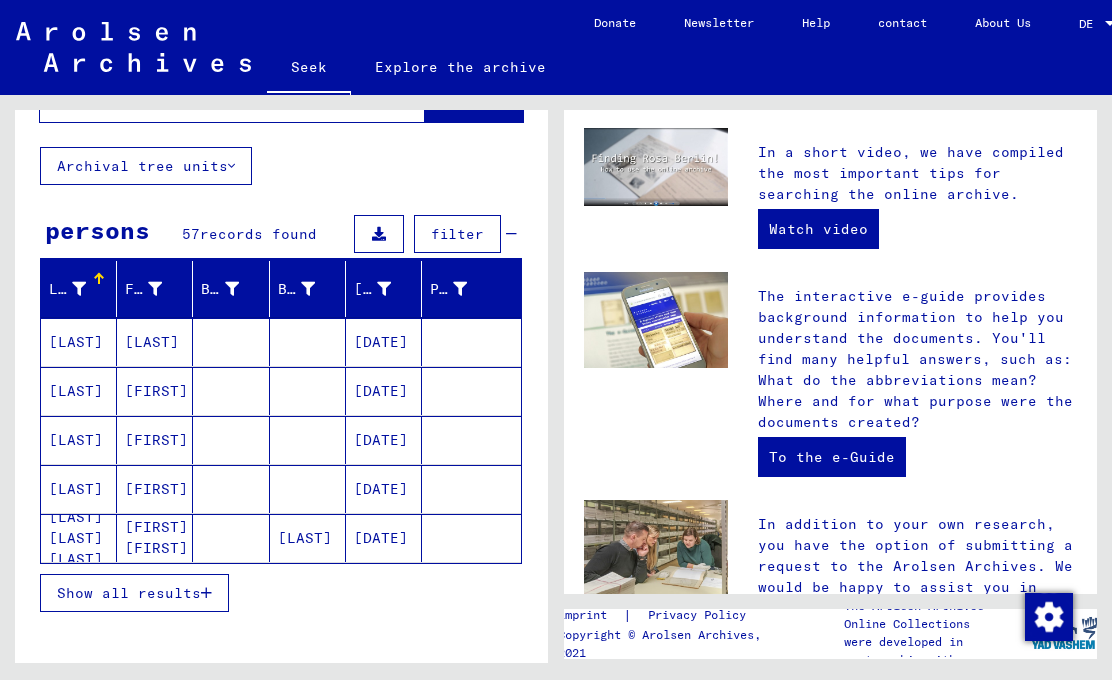 click on "Show all results" at bounding box center [129, 594] 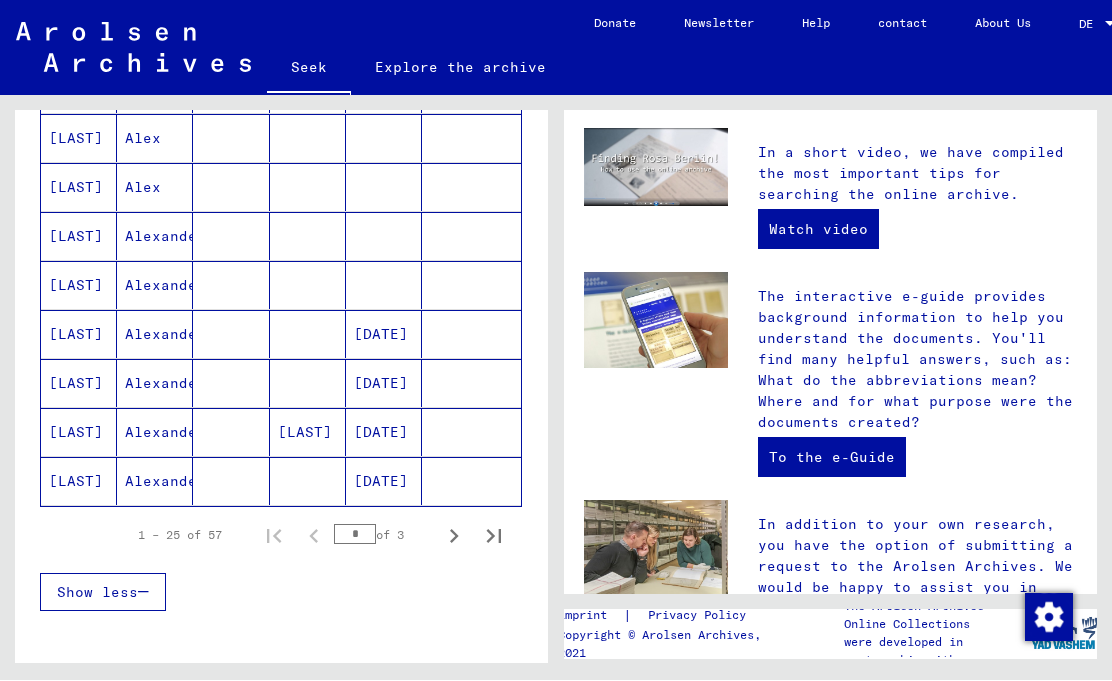 scroll, scrollTop: 1122, scrollLeft: 0, axis: vertical 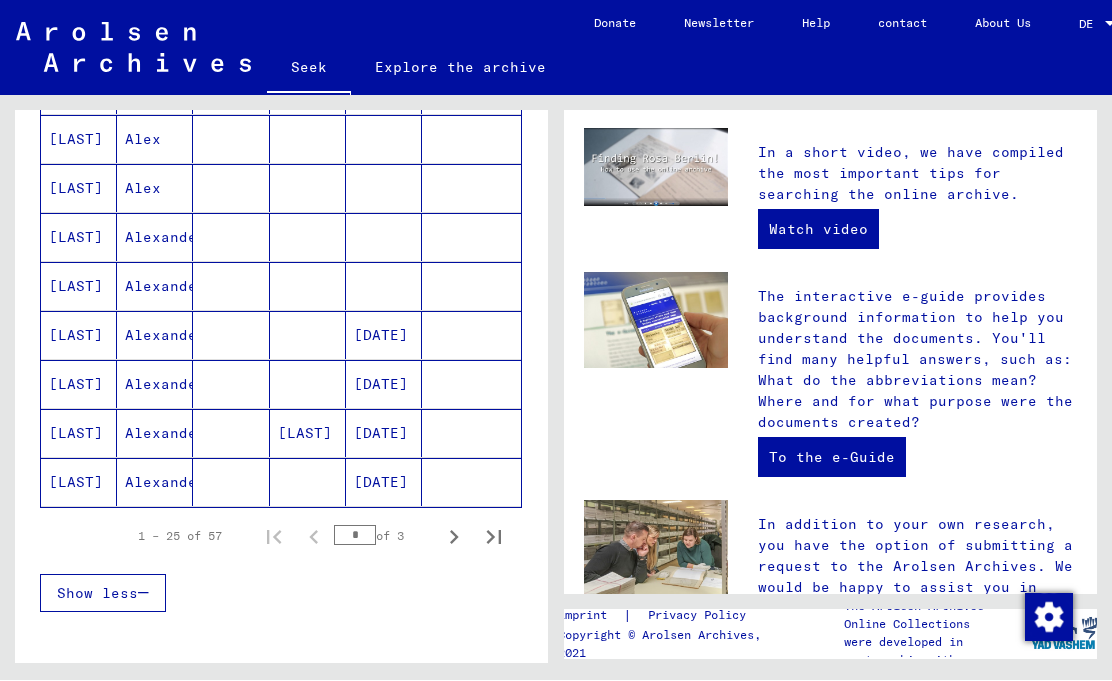 click at bounding box center [454, 538] 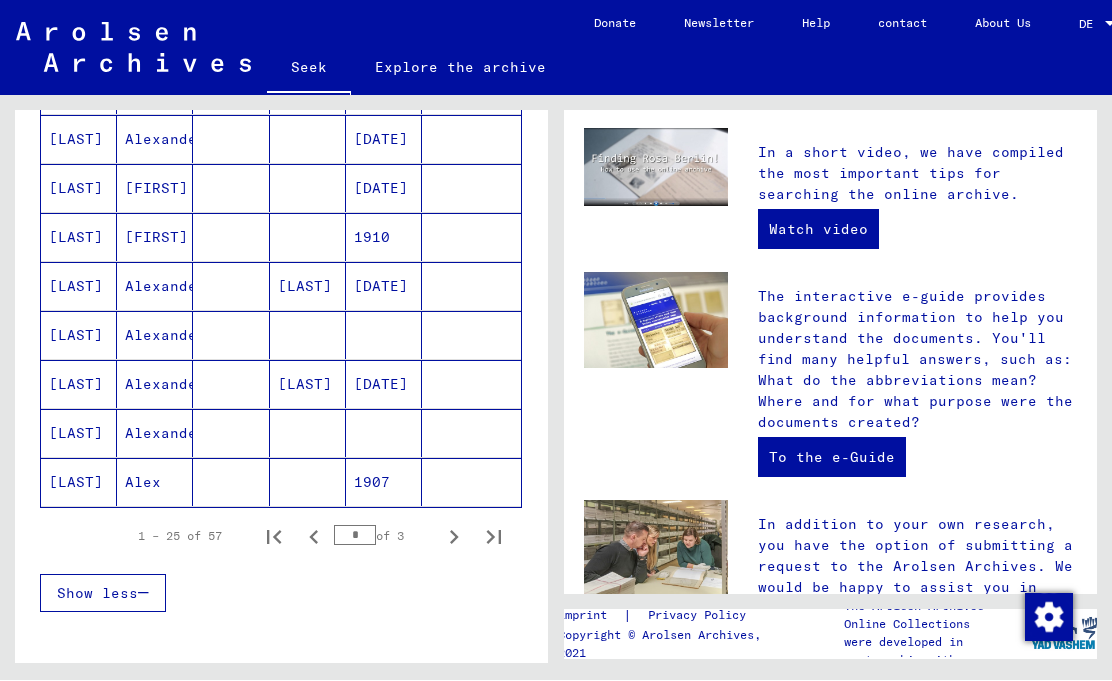 click at bounding box center [454, 538] 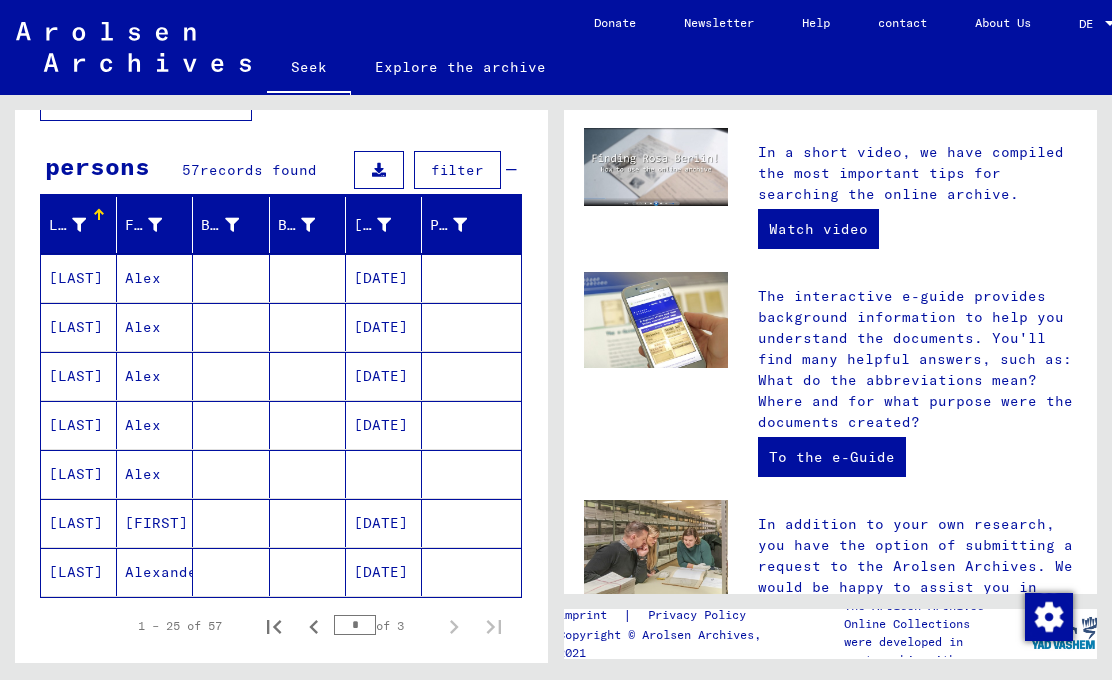 scroll, scrollTop: 151, scrollLeft: 0, axis: vertical 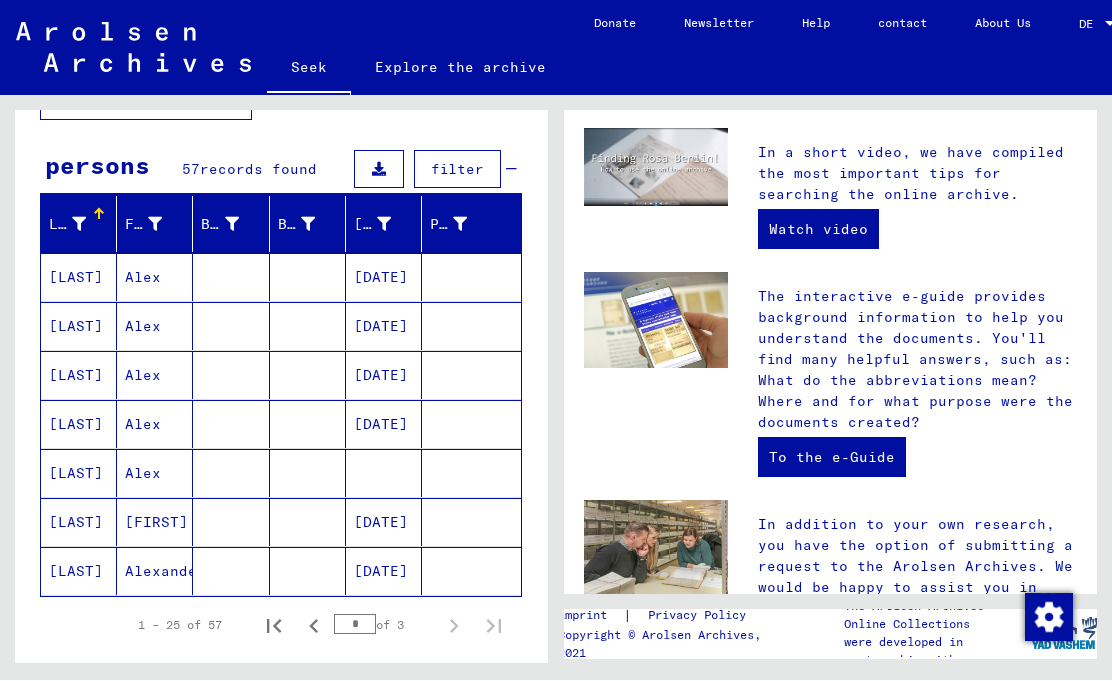 click at bounding box center [314, 627] 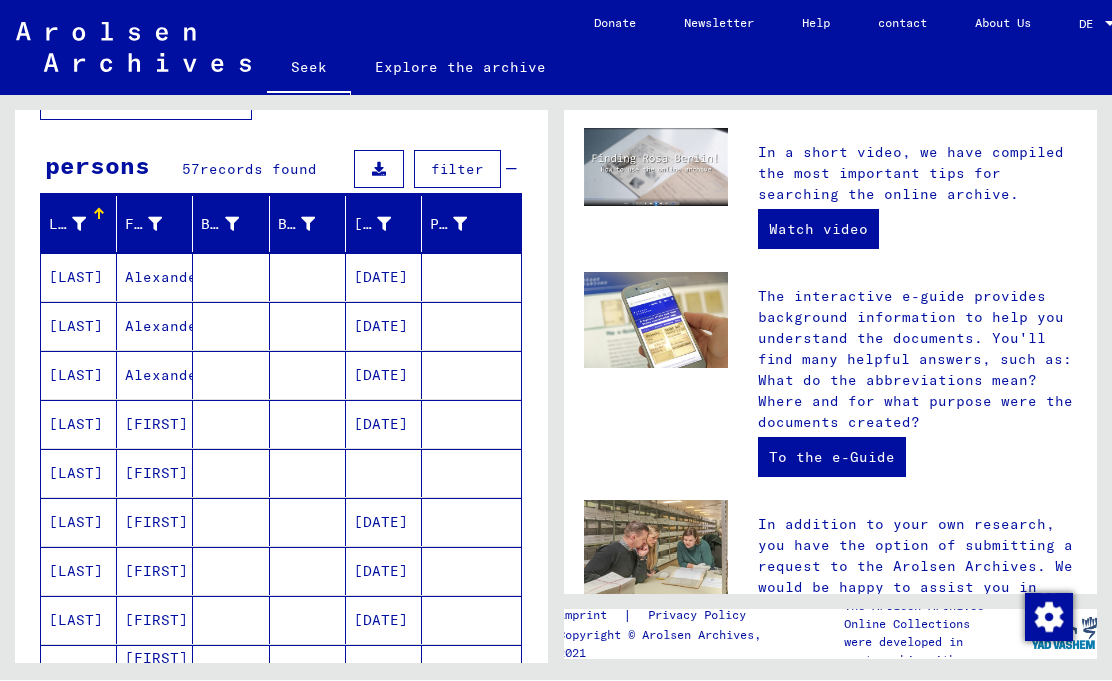 click at bounding box center [308, 278] 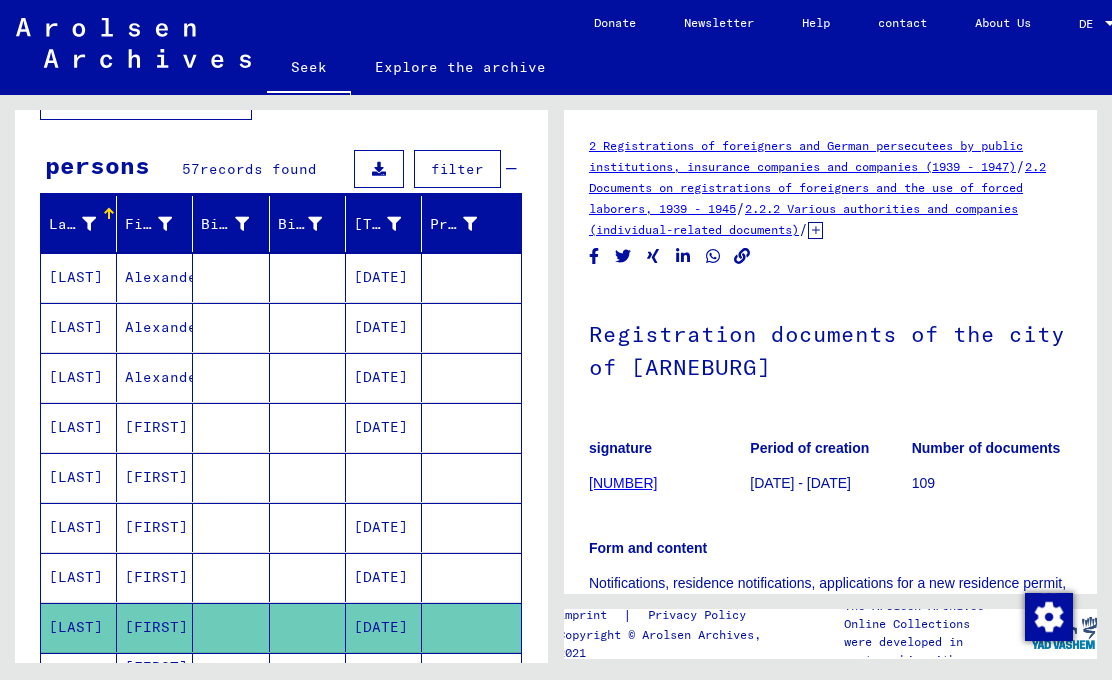 scroll, scrollTop: 0, scrollLeft: 0, axis: both 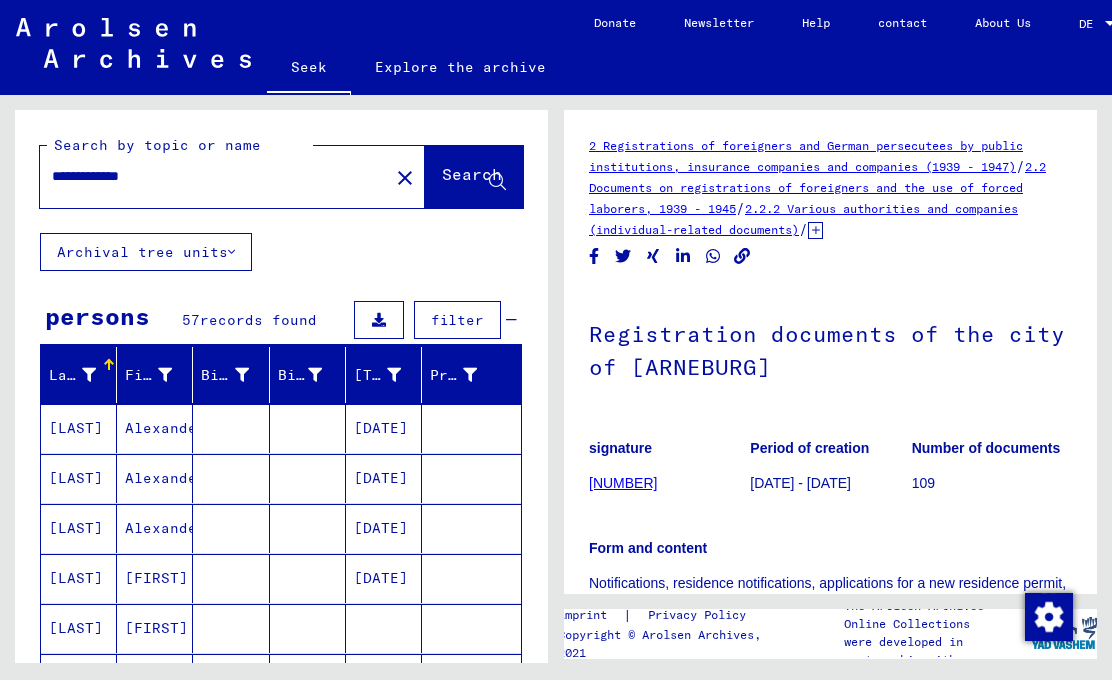 click on "Search" at bounding box center (472, 175) 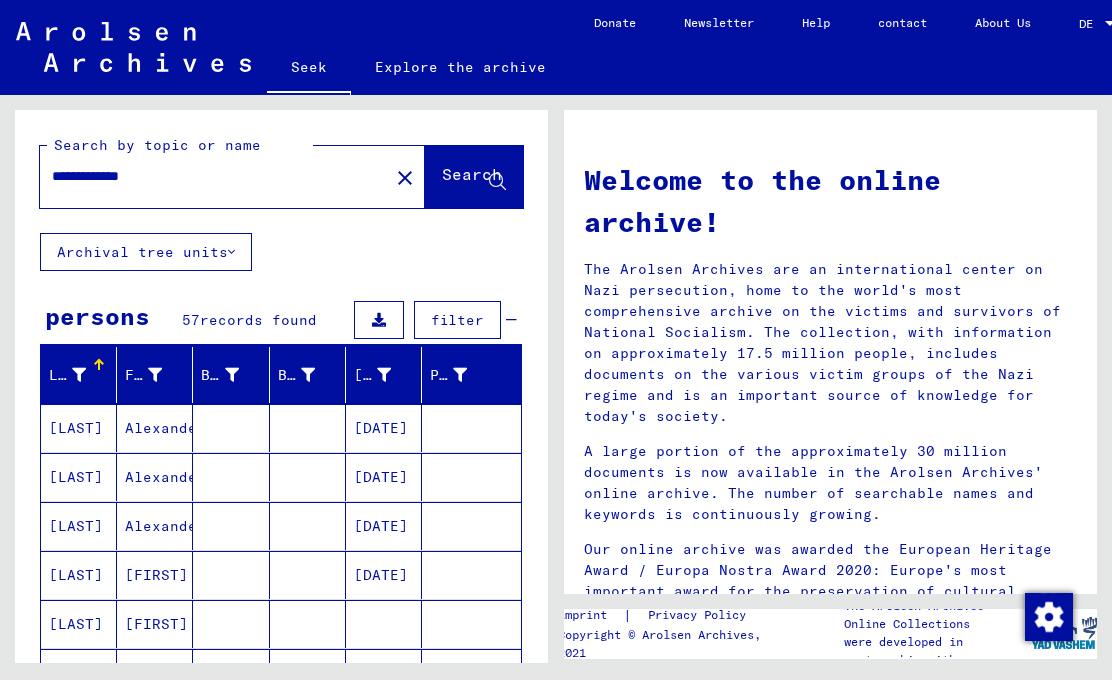 click on "Search" at bounding box center (472, 177) 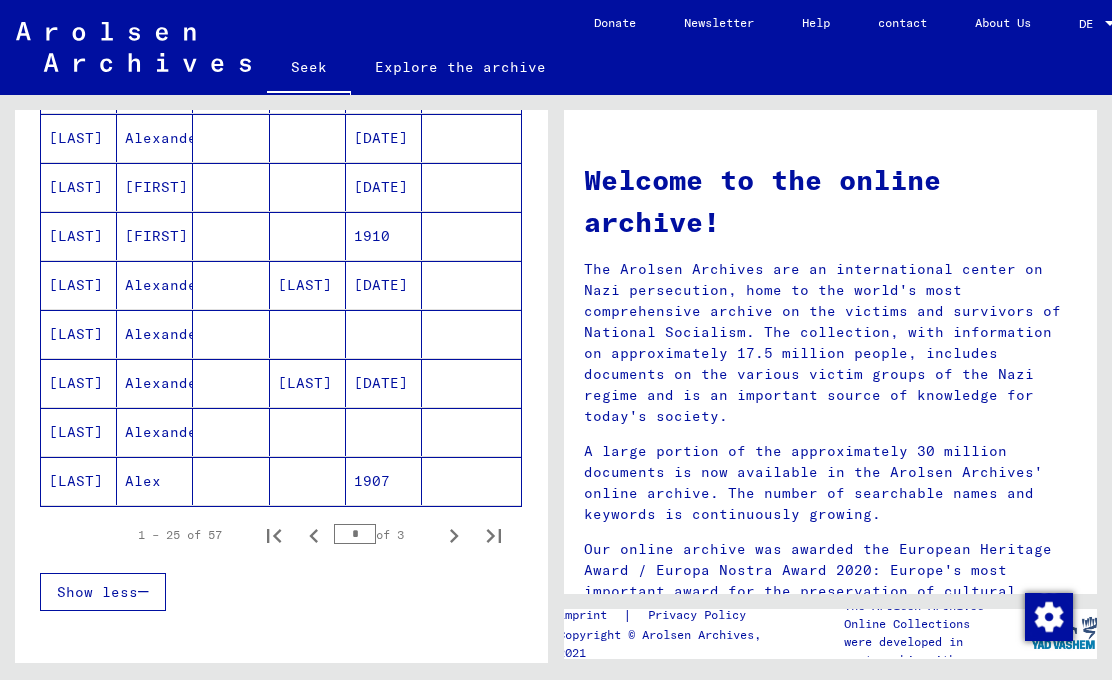scroll, scrollTop: 1122, scrollLeft: 0, axis: vertical 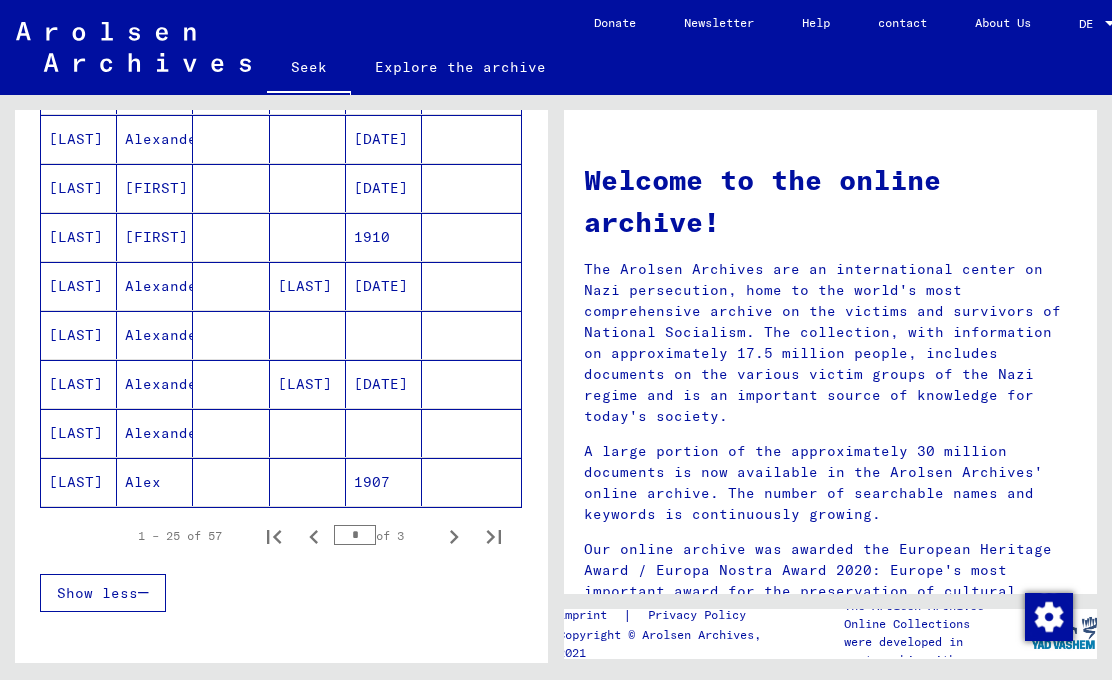 click at bounding box center [314, 538] 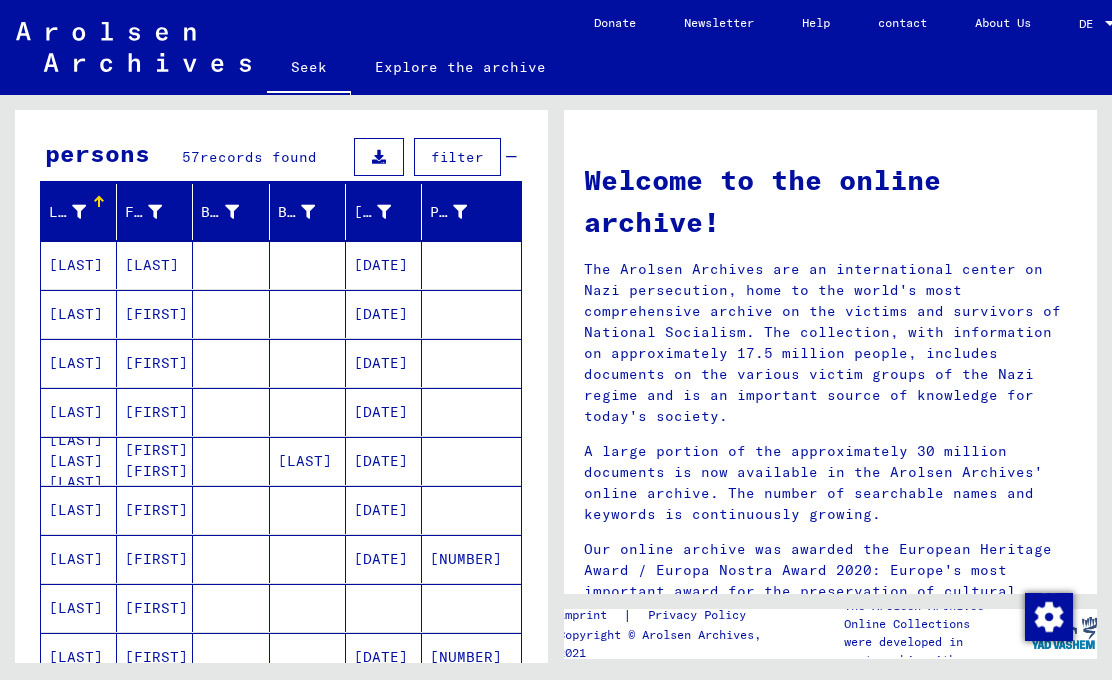 scroll, scrollTop: 168, scrollLeft: 0, axis: vertical 